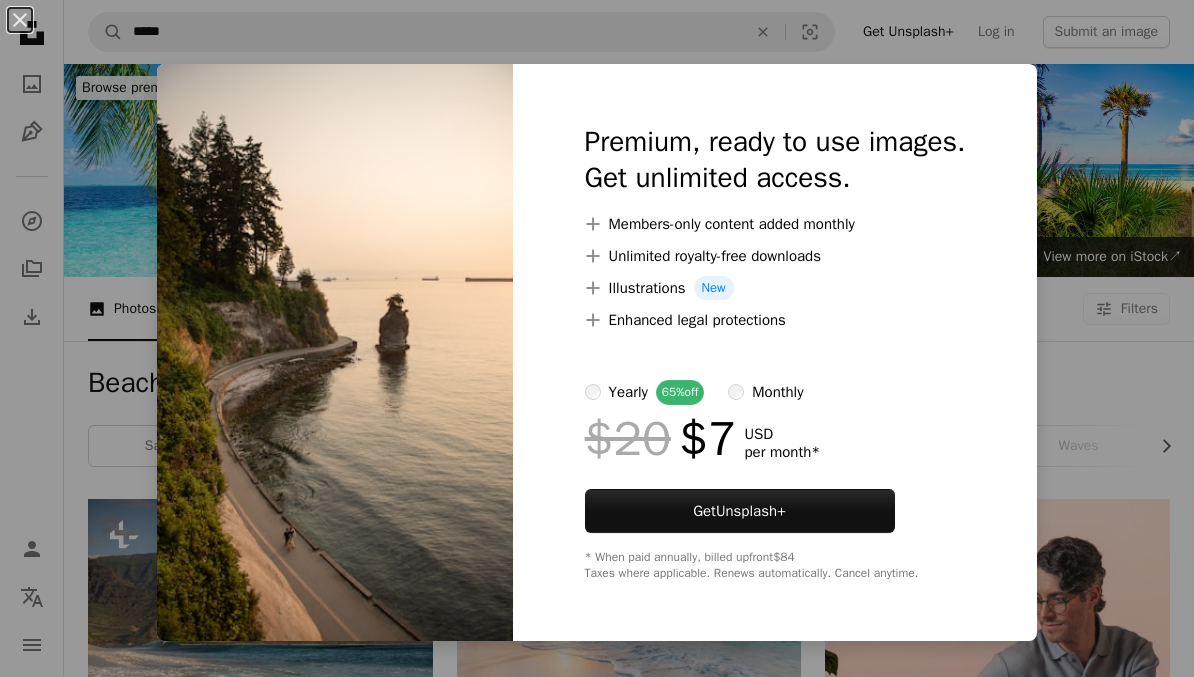 scroll, scrollTop: 8765, scrollLeft: 0, axis: vertical 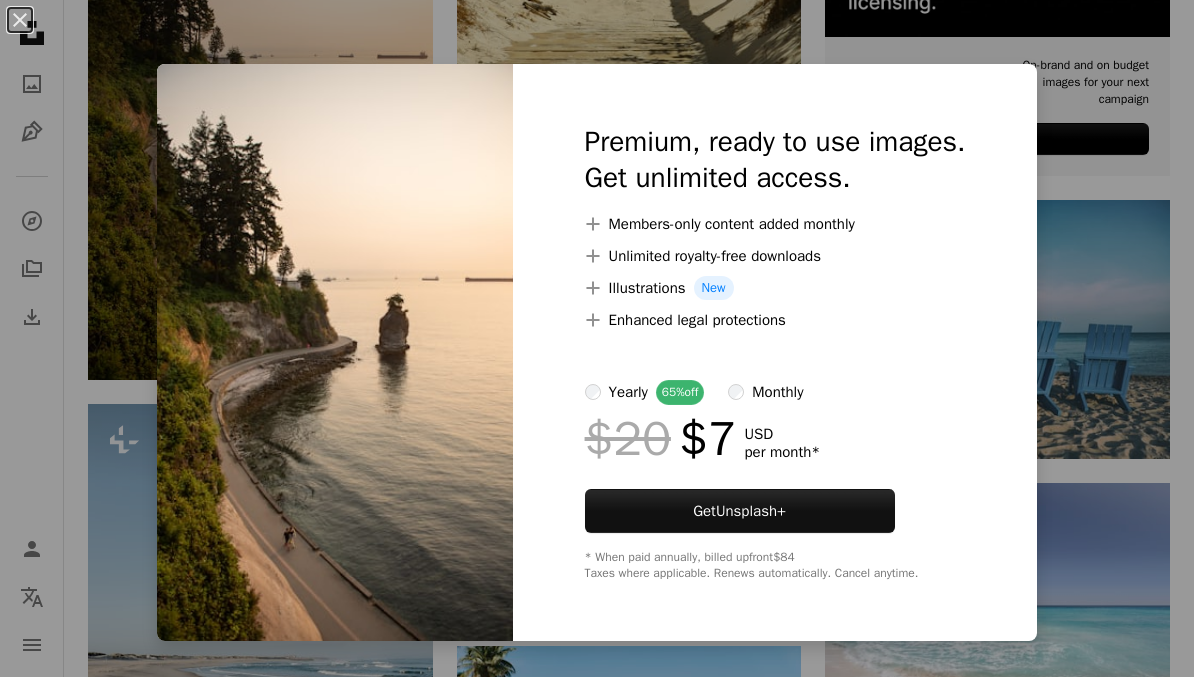 click on "An X shape Premium, ready to use images. Get unlimited access. A plus sign Members-only content added monthly A plus sign Unlimited royalty-free downloads A plus sign Illustrations  New A plus sign Enhanced legal protections yearly 65%  off monthly $20   $7 USD per month * Get  Unsplash+ * When paid annually, billed upfront  $84 Taxes where applicable. Renews automatically. Cancel anytime." at bounding box center [597, 338] 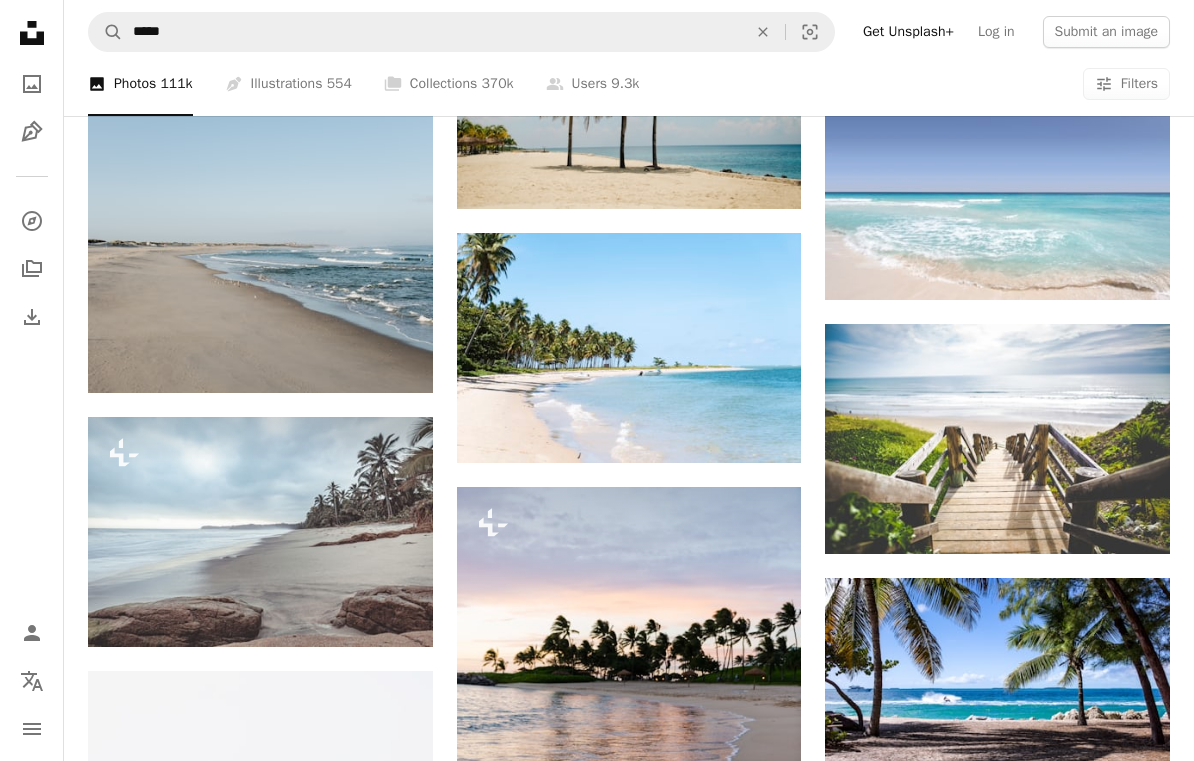 scroll, scrollTop: 9255, scrollLeft: 0, axis: vertical 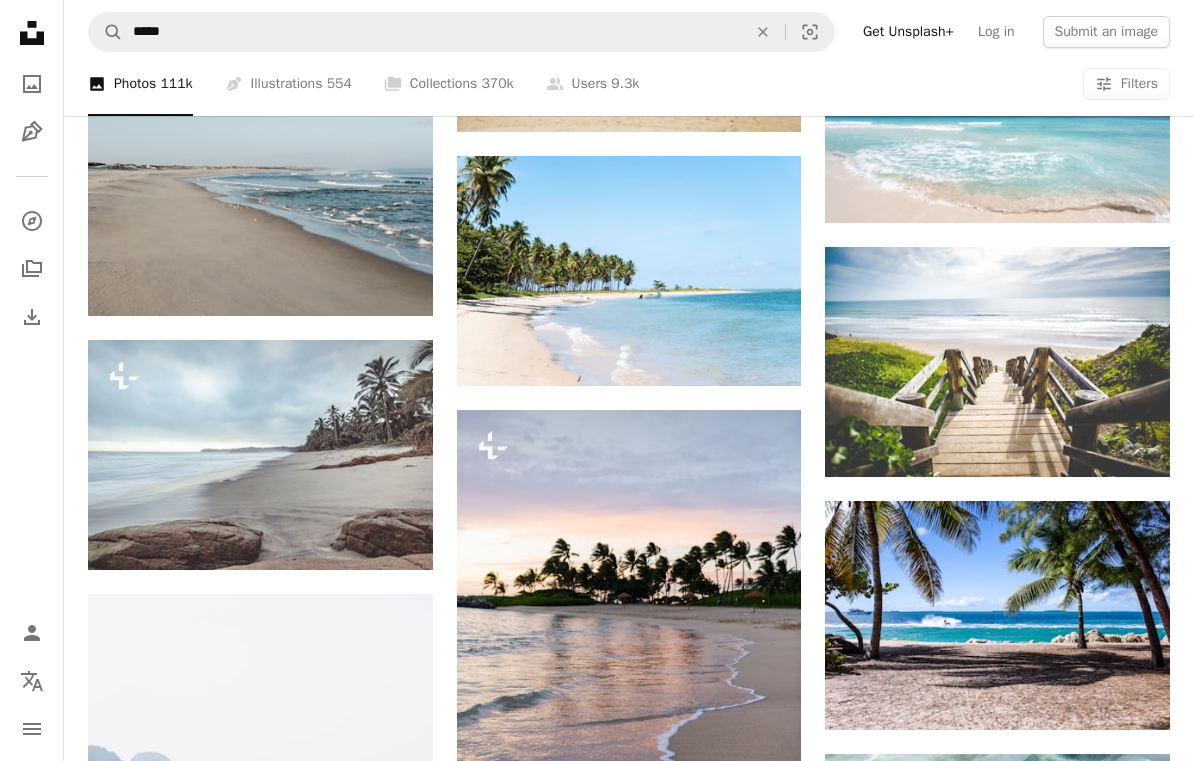 click on "Arrow pointing down" 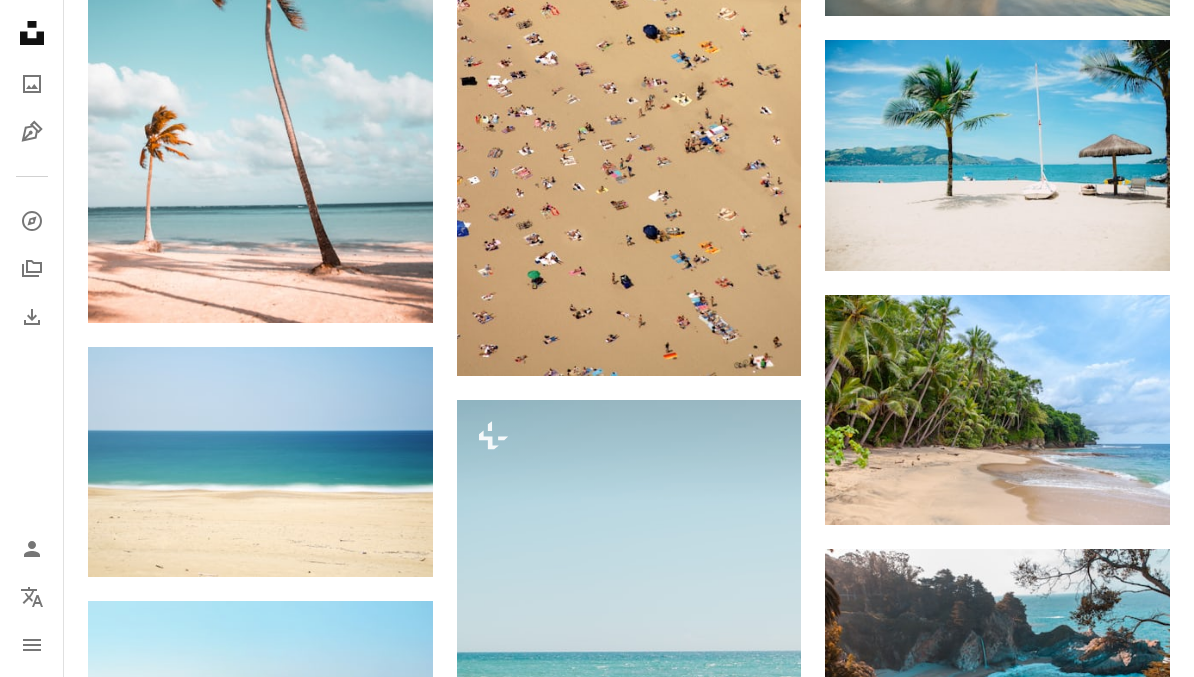 scroll, scrollTop: 1994, scrollLeft: 0, axis: vertical 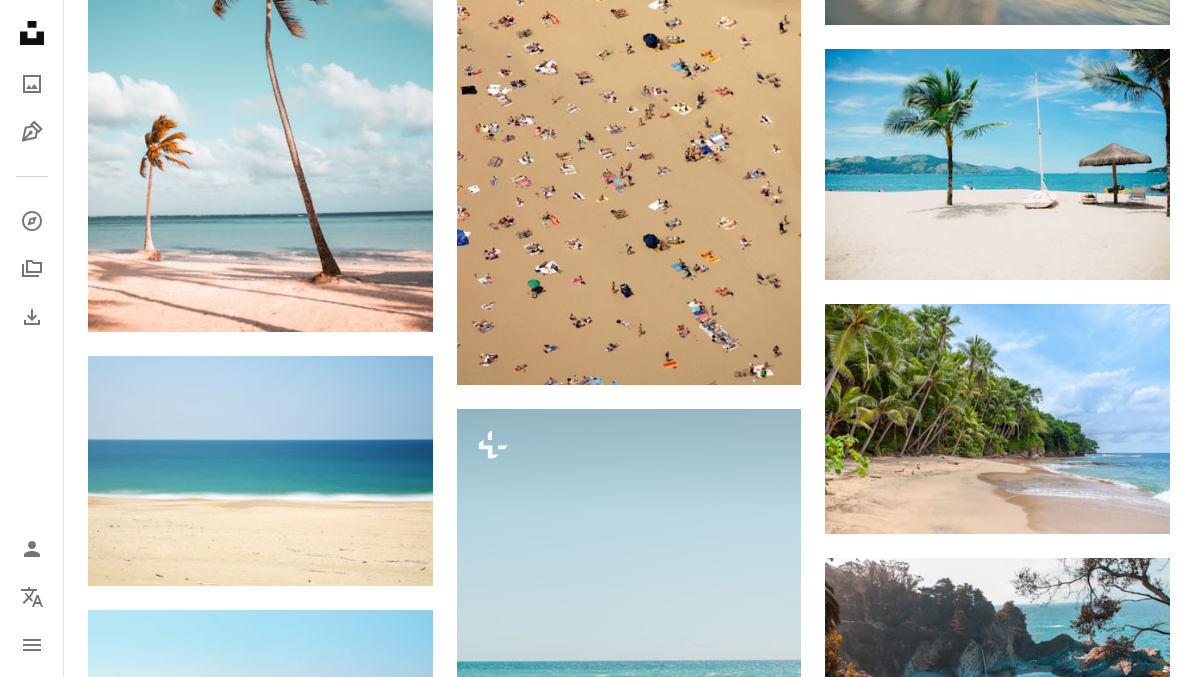 click on "Unsplash logo Unsplash Home" 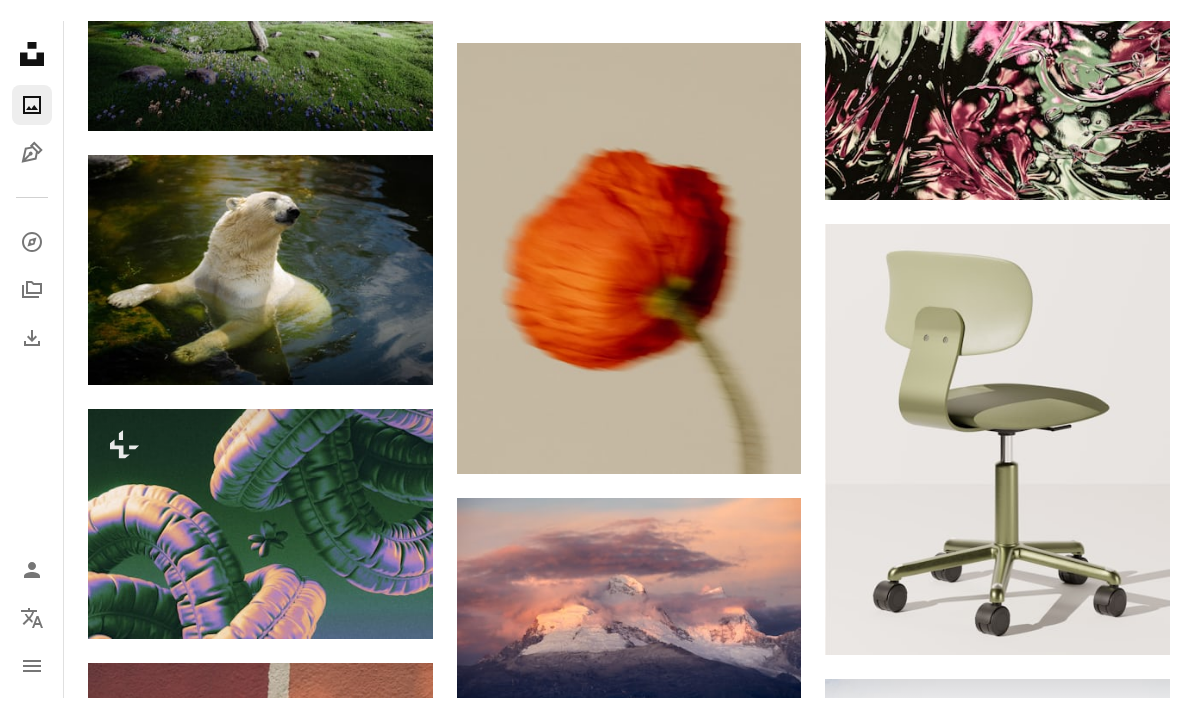 scroll, scrollTop: 0, scrollLeft: 0, axis: both 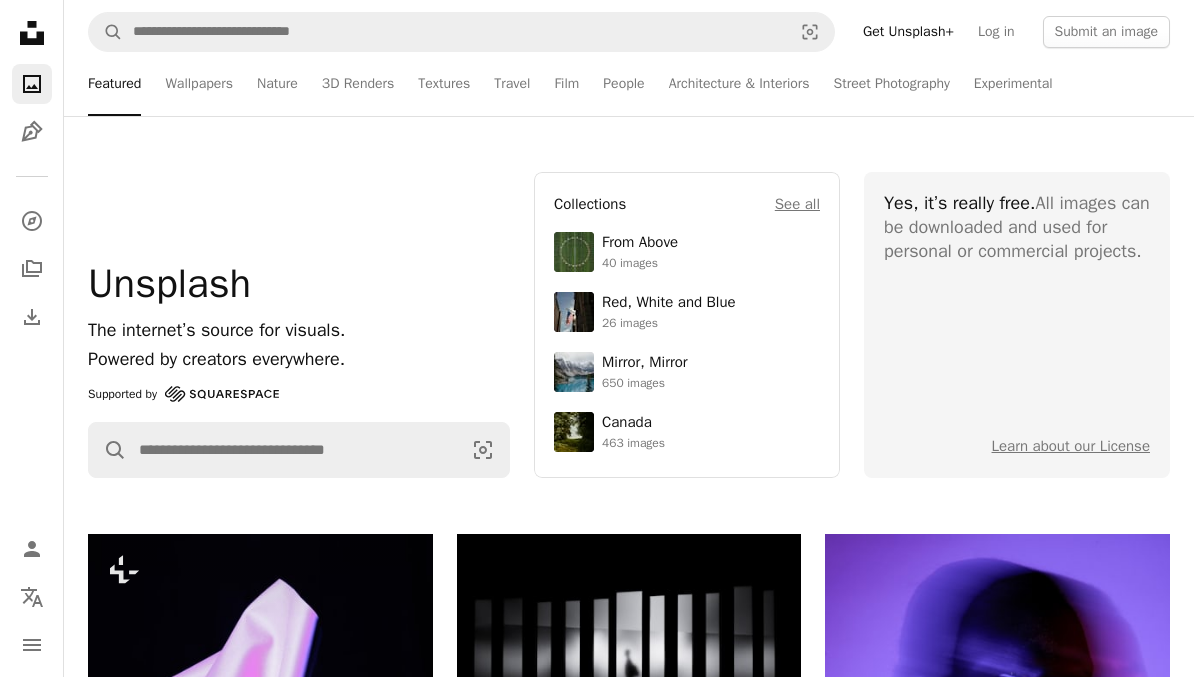 click on "People" at bounding box center [623, 84] 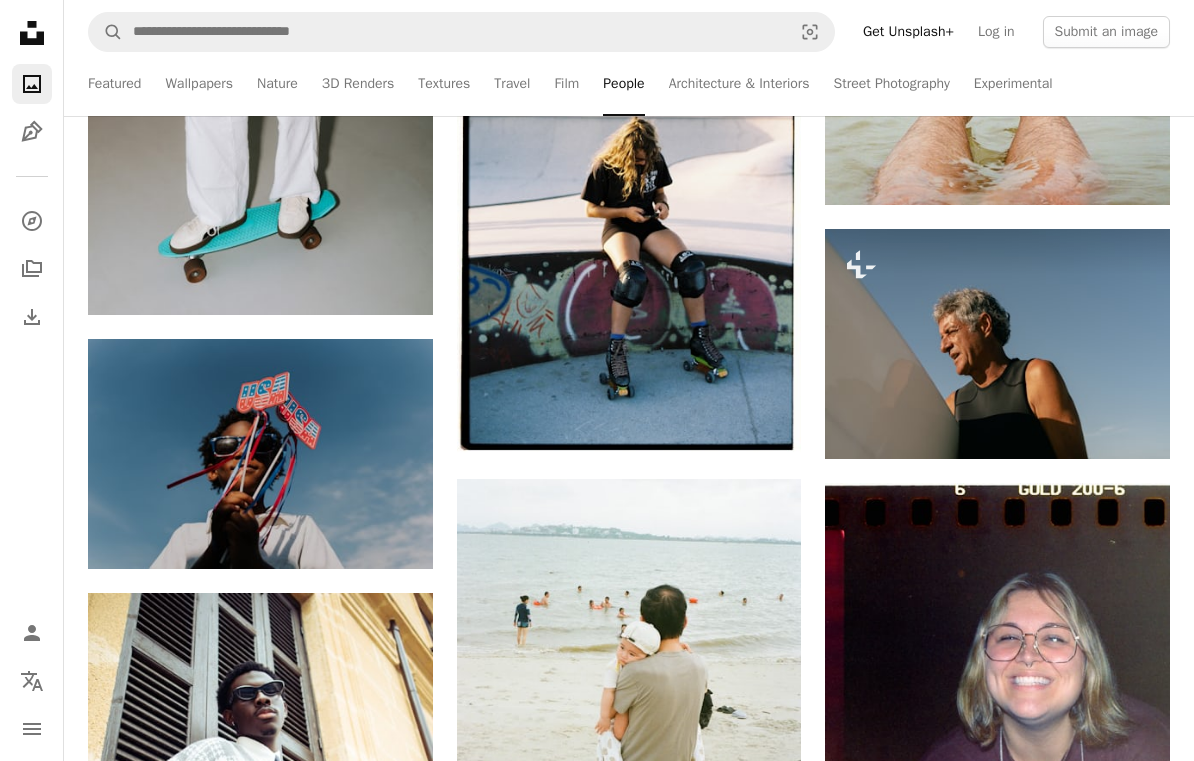 scroll, scrollTop: 4775, scrollLeft: 0, axis: vertical 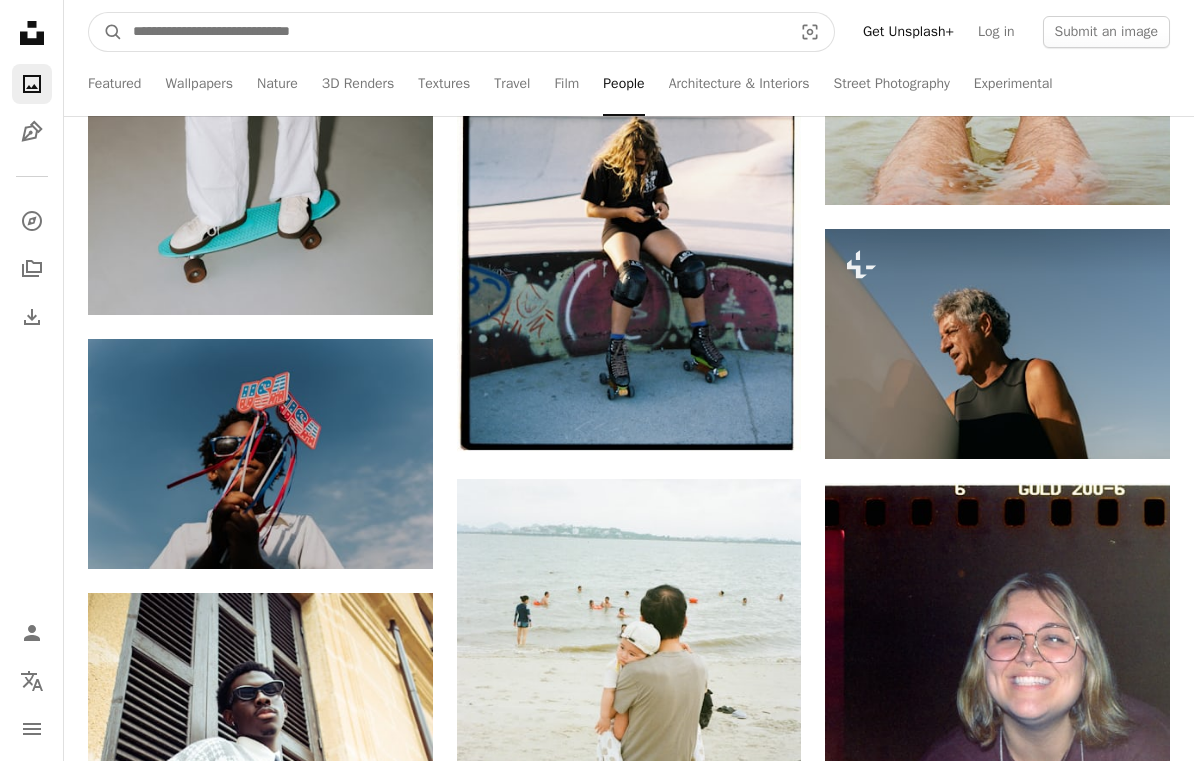 click at bounding box center (454, 32) 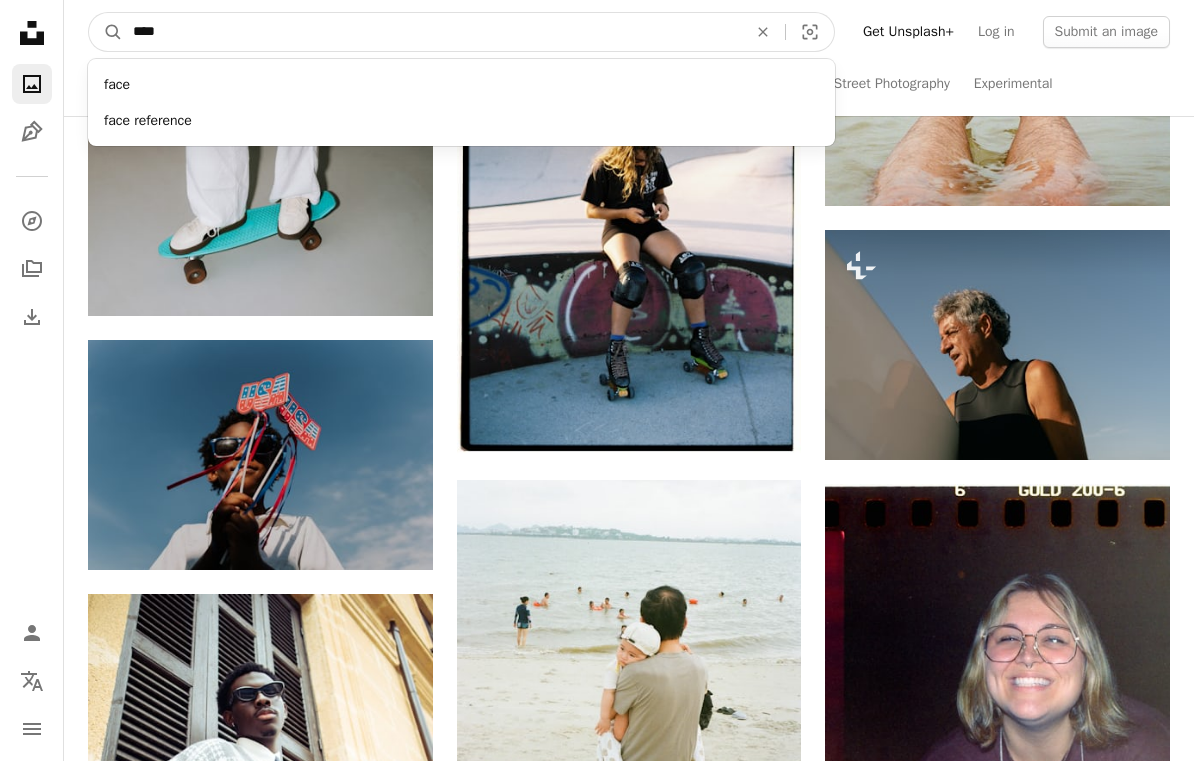 type on "*****" 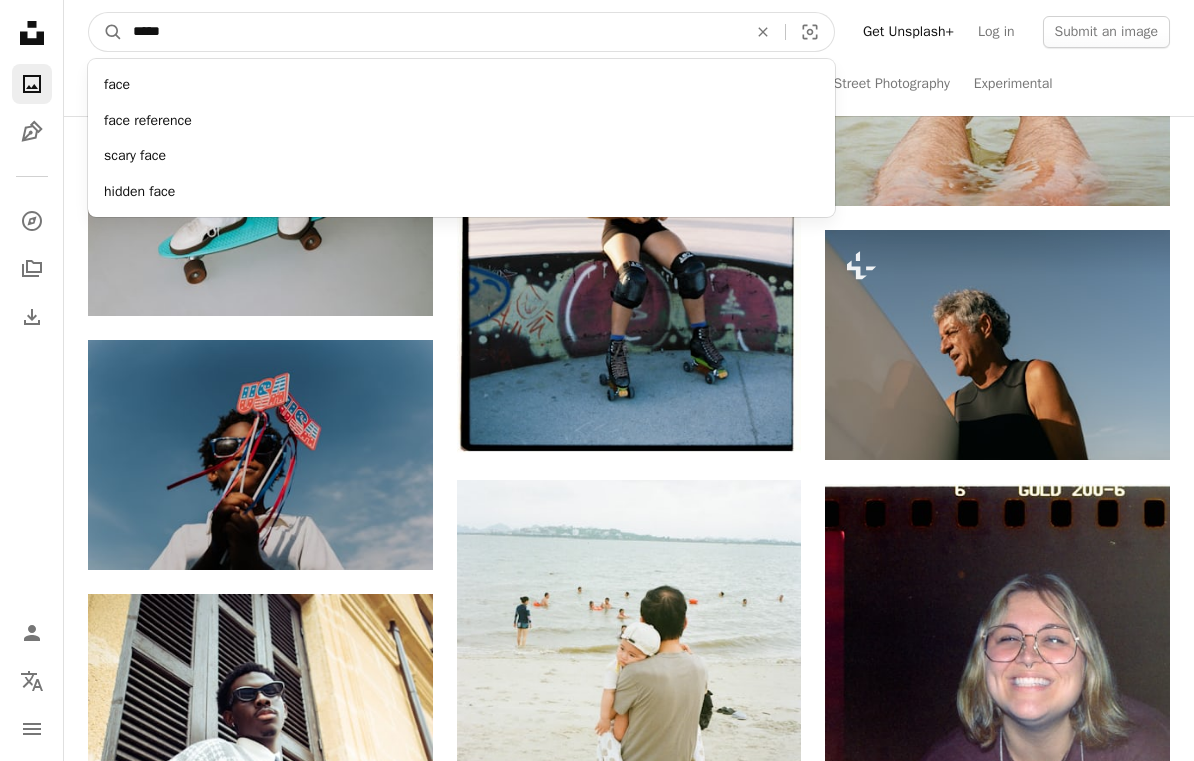 click on "A magnifying glass" at bounding box center [106, 32] 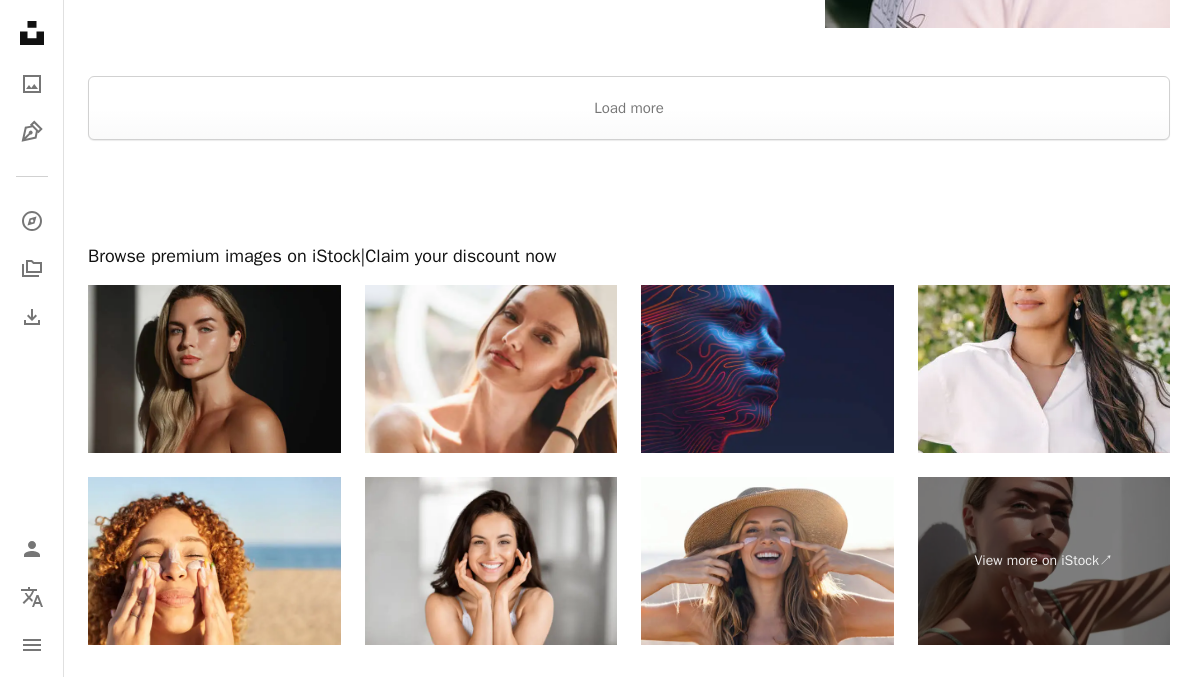 scroll, scrollTop: 4391, scrollLeft: 0, axis: vertical 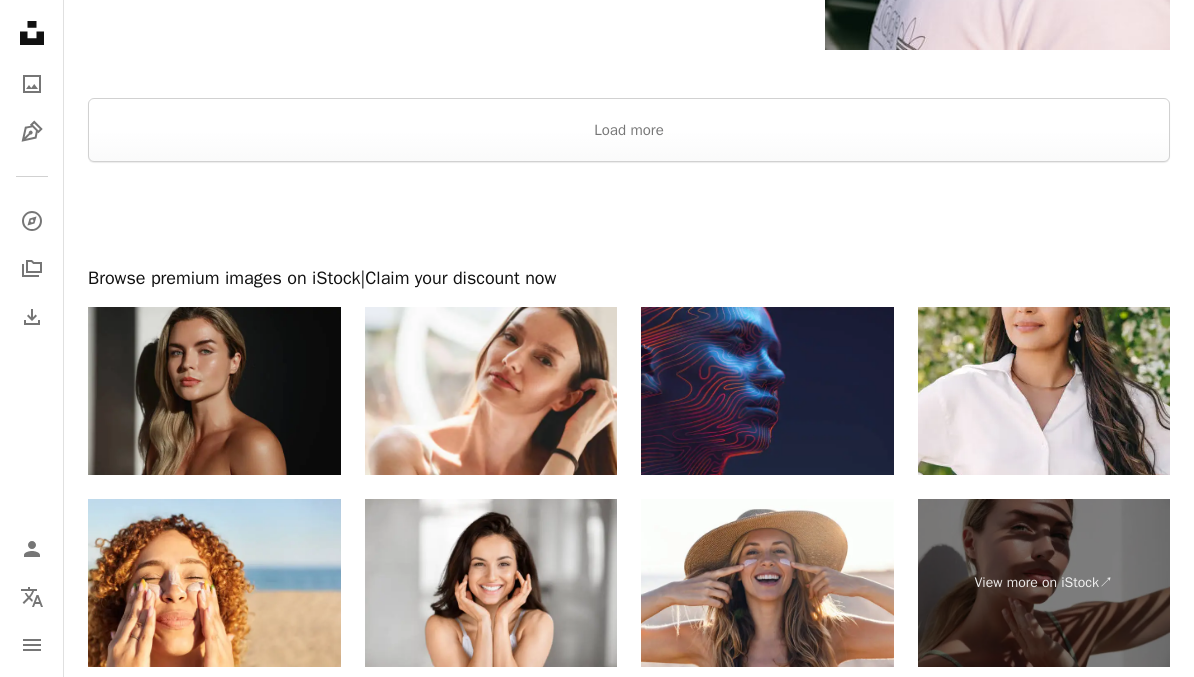 click on "Load more" at bounding box center (629, 130) 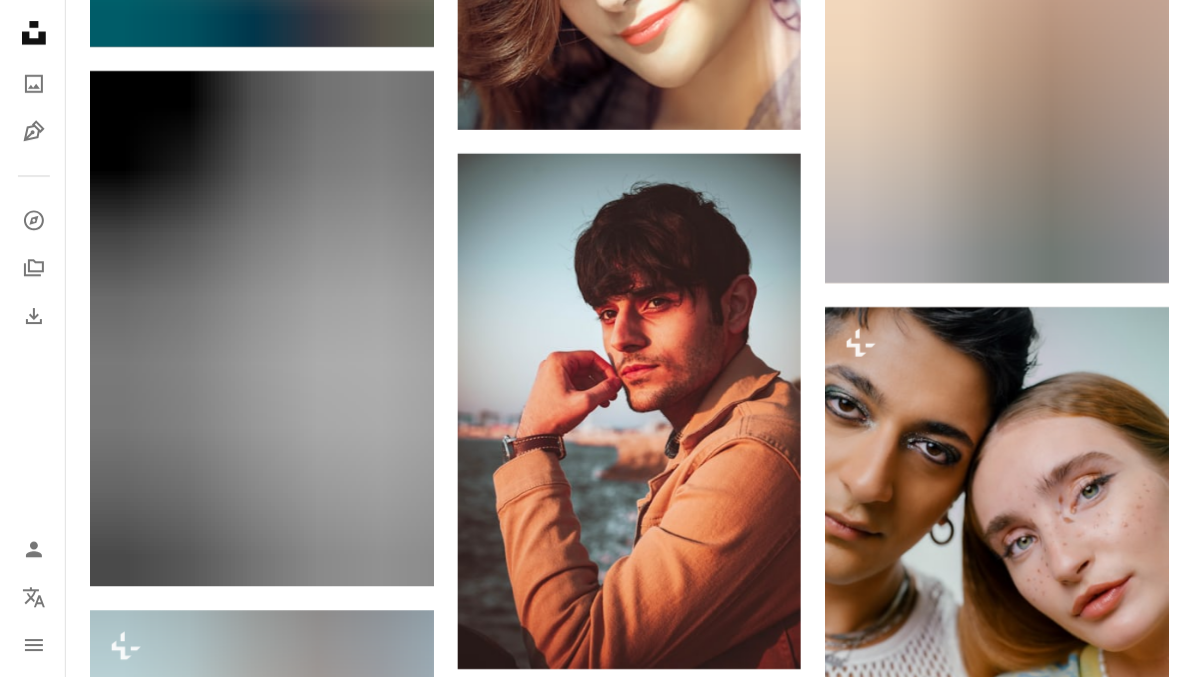 scroll, scrollTop: 20940, scrollLeft: 0, axis: vertical 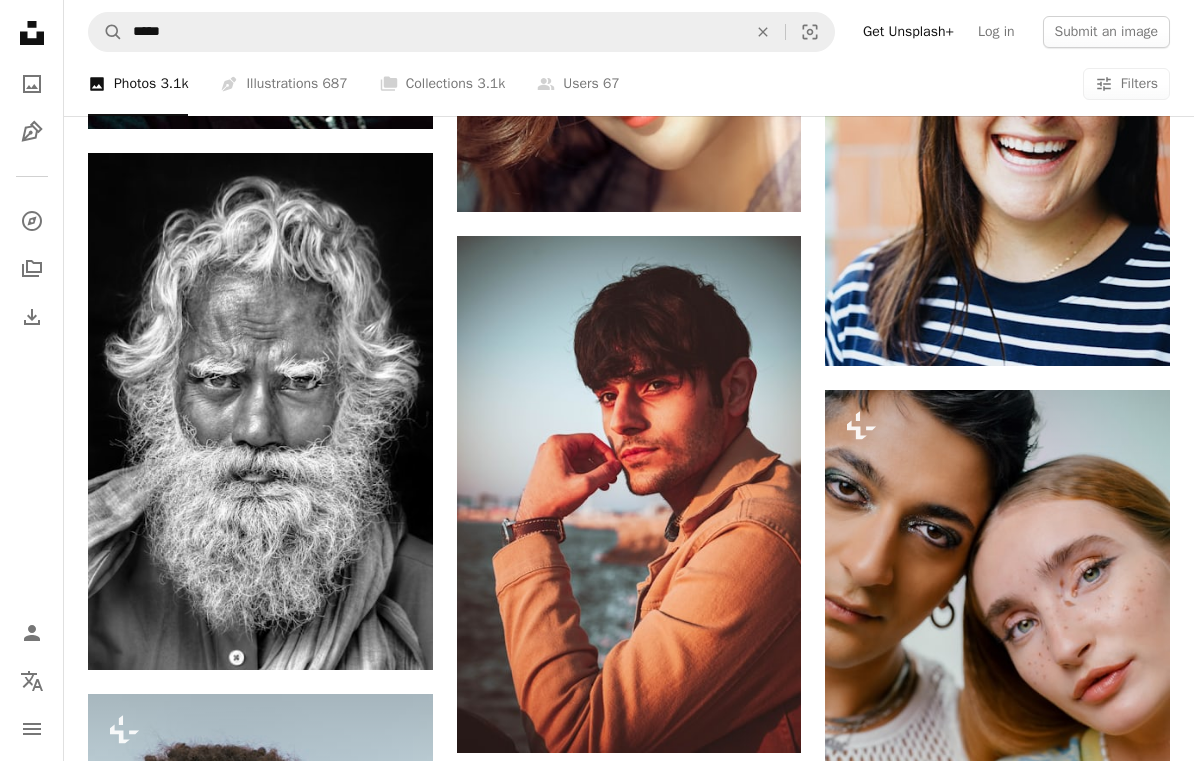 click on "Arrow pointing down" at bounding box center (393, 634) 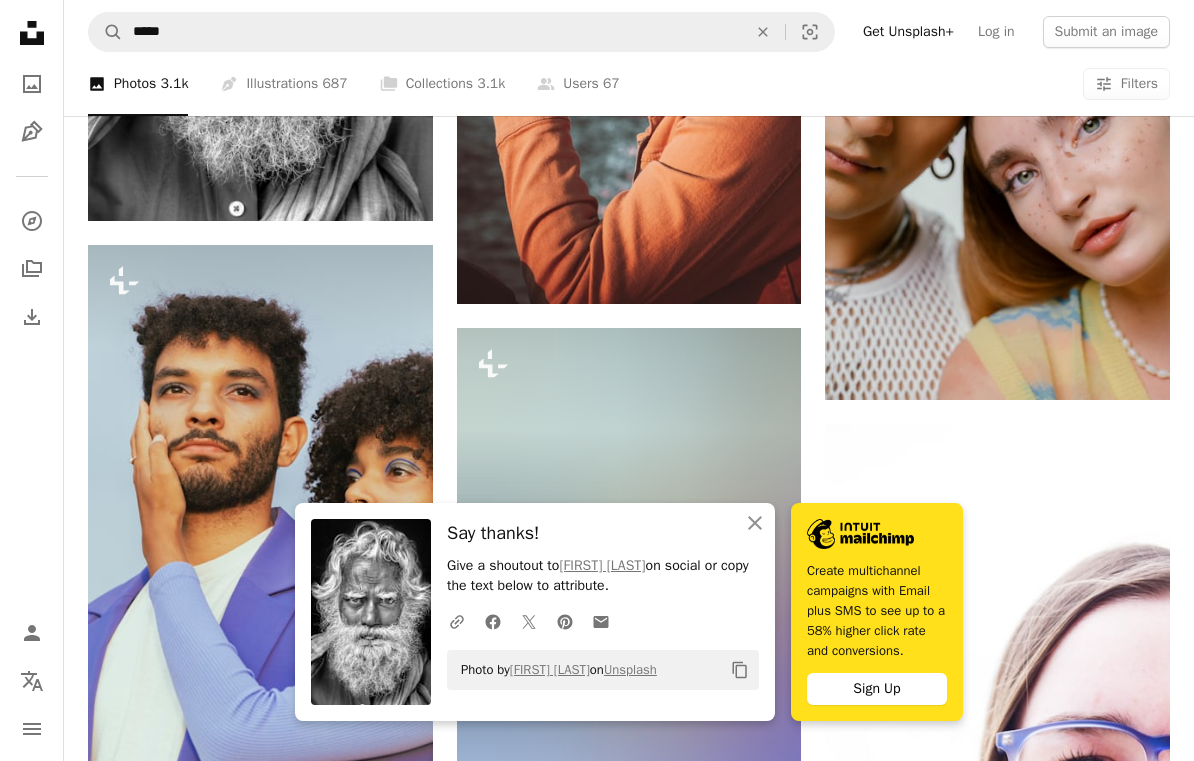 scroll, scrollTop: 21384, scrollLeft: 0, axis: vertical 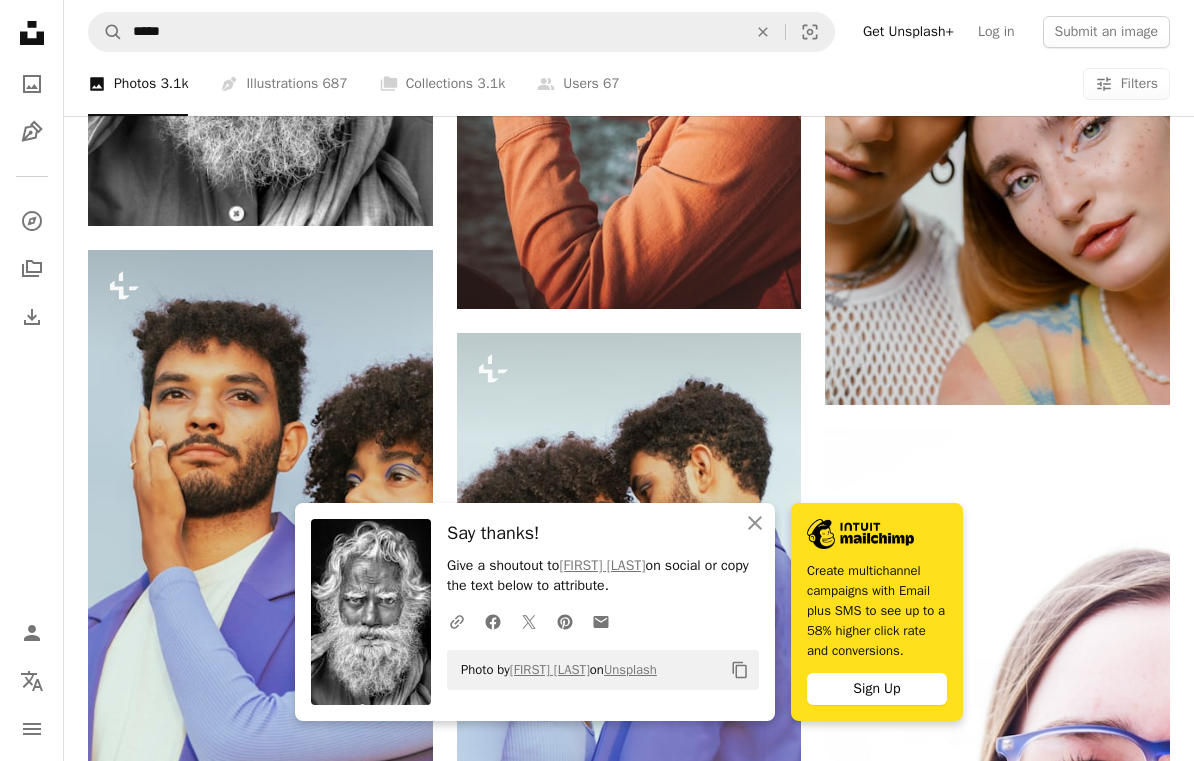 click on "An X shape" 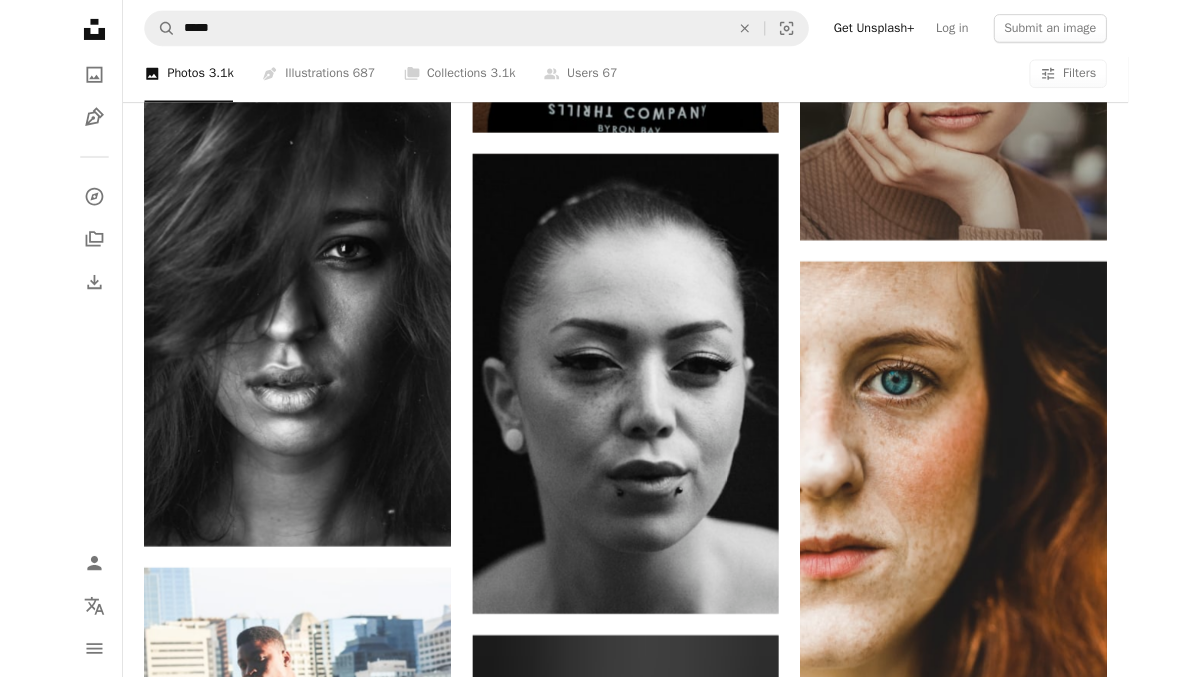 scroll, scrollTop: 27684, scrollLeft: 0, axis: vertical 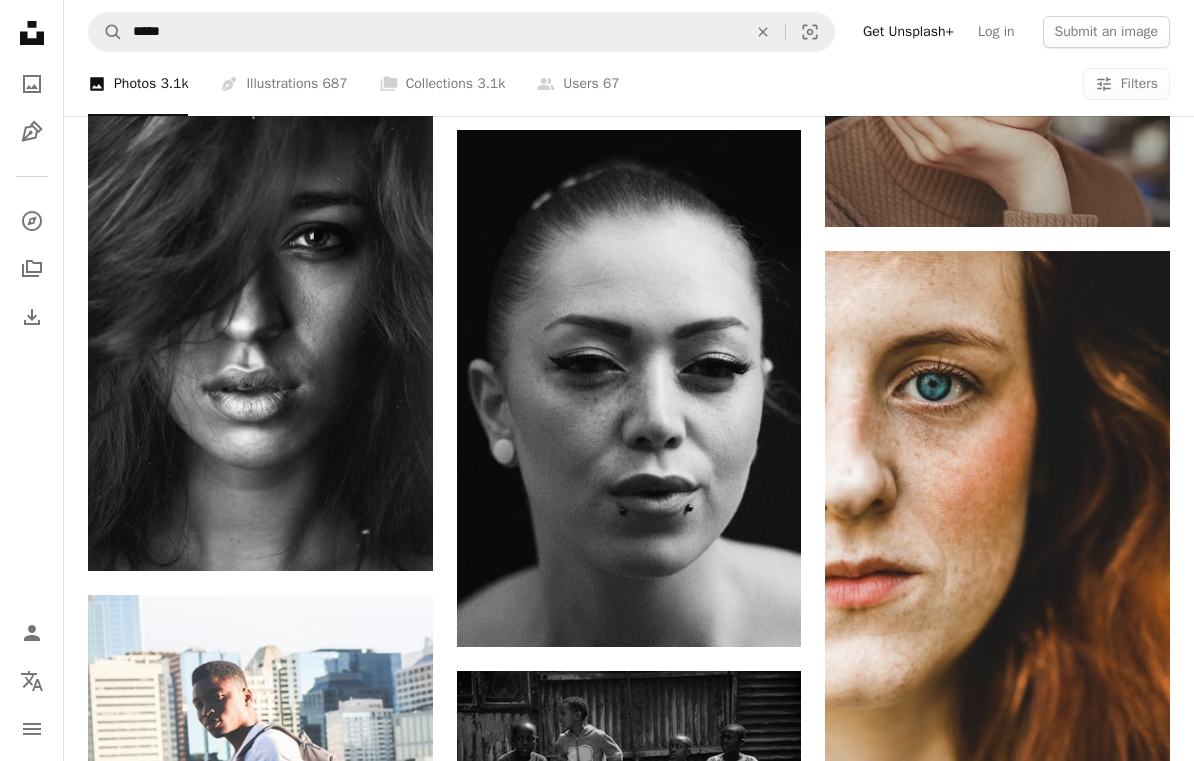 click 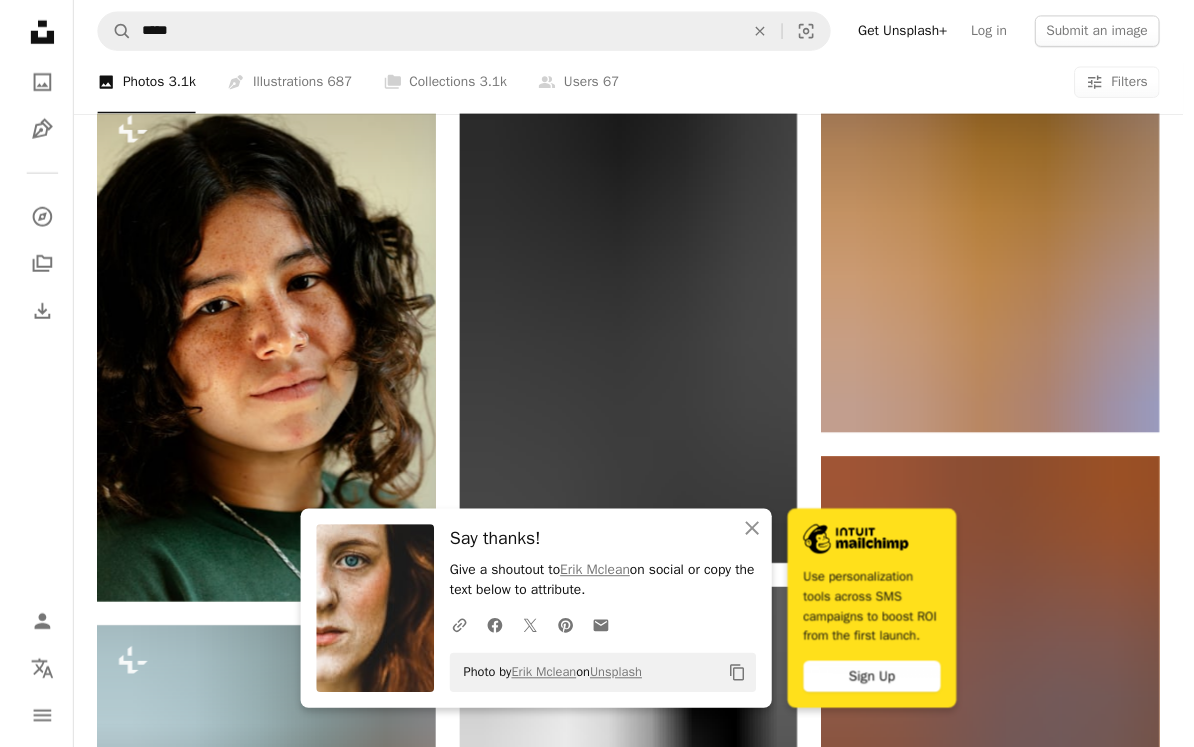 scroll, scrollTop: 28637, scrollLeft: 0, axis: vertical 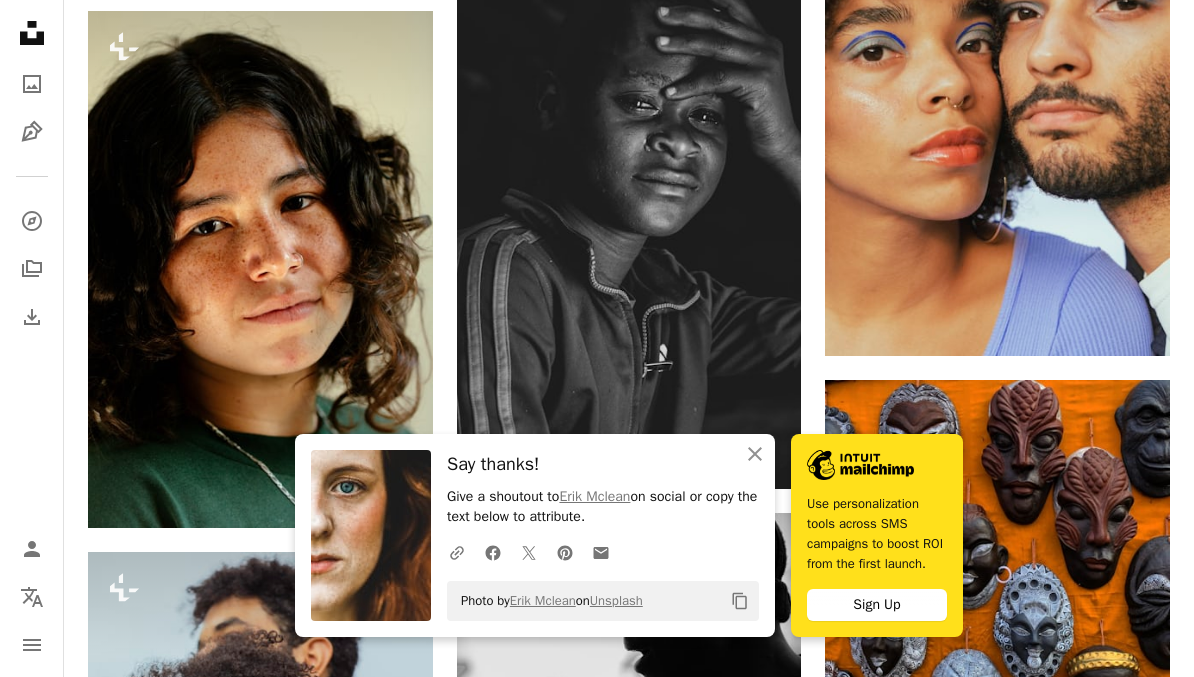 click on "An X shape Close" at bounding box center [755, 454] 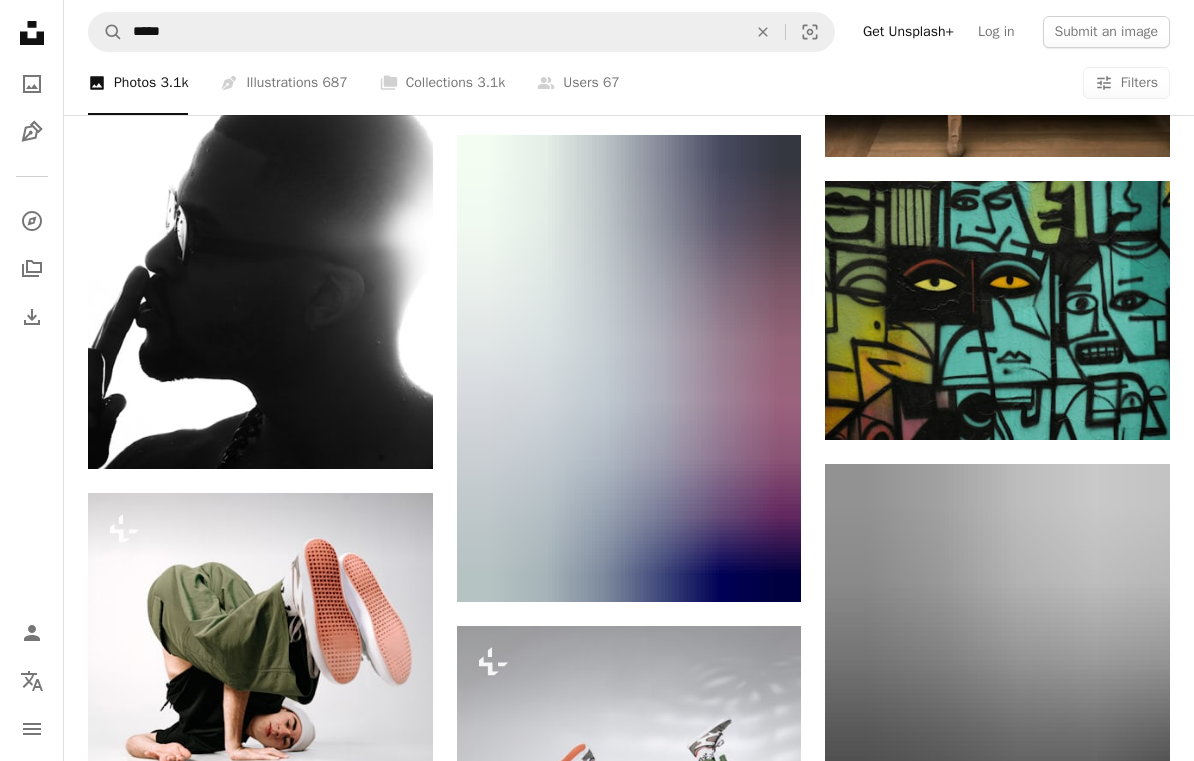 scroll, scrollTop: 41867, scrollLeft: 0, axis: vertical 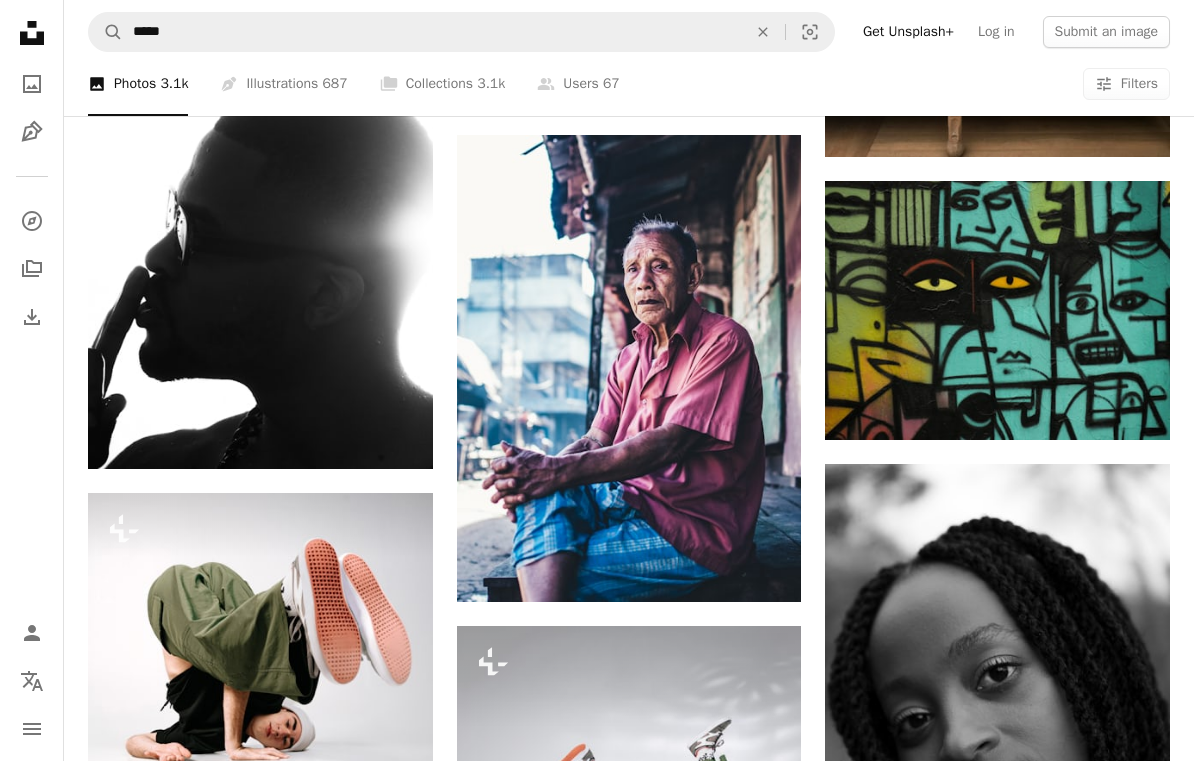 click 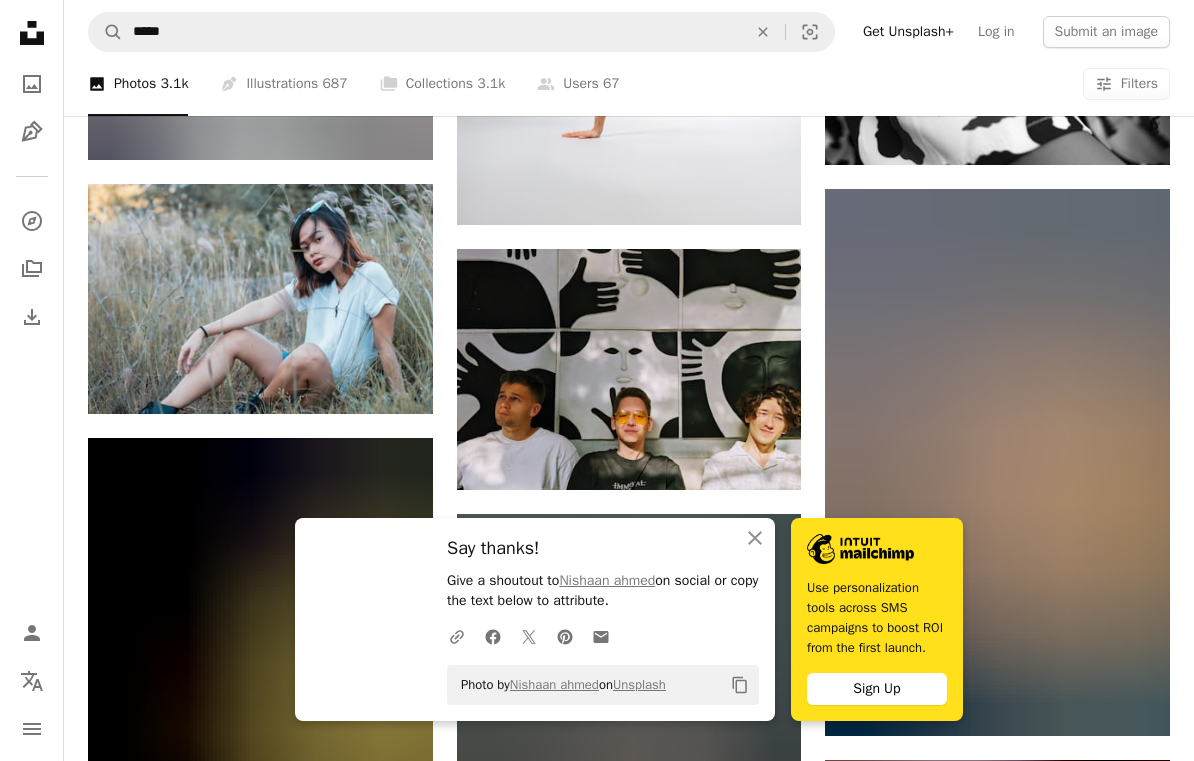 scroll, scrollTop: 42777, scrollLeft: 0, axis: vertical 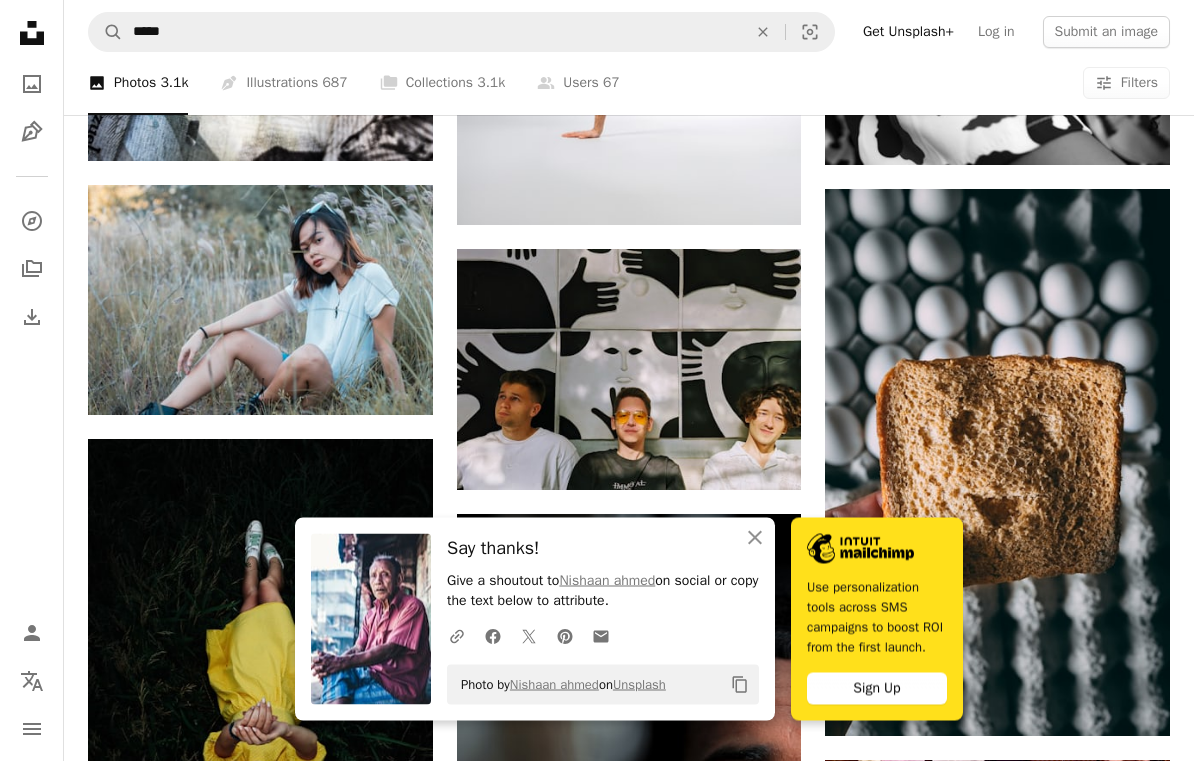 click on "An X shape Close" at bounding box center [755, 538] 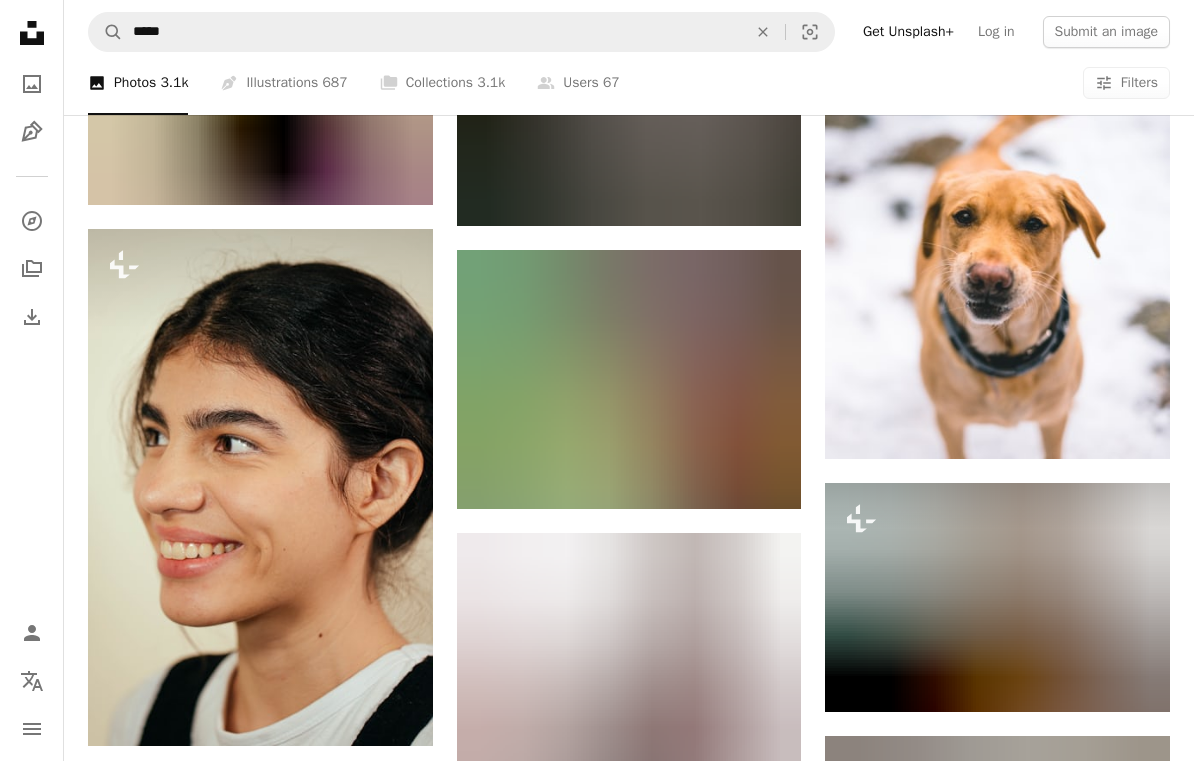 scroll, scrollTop: 46605, scrollLeft: 0, axis: vertical 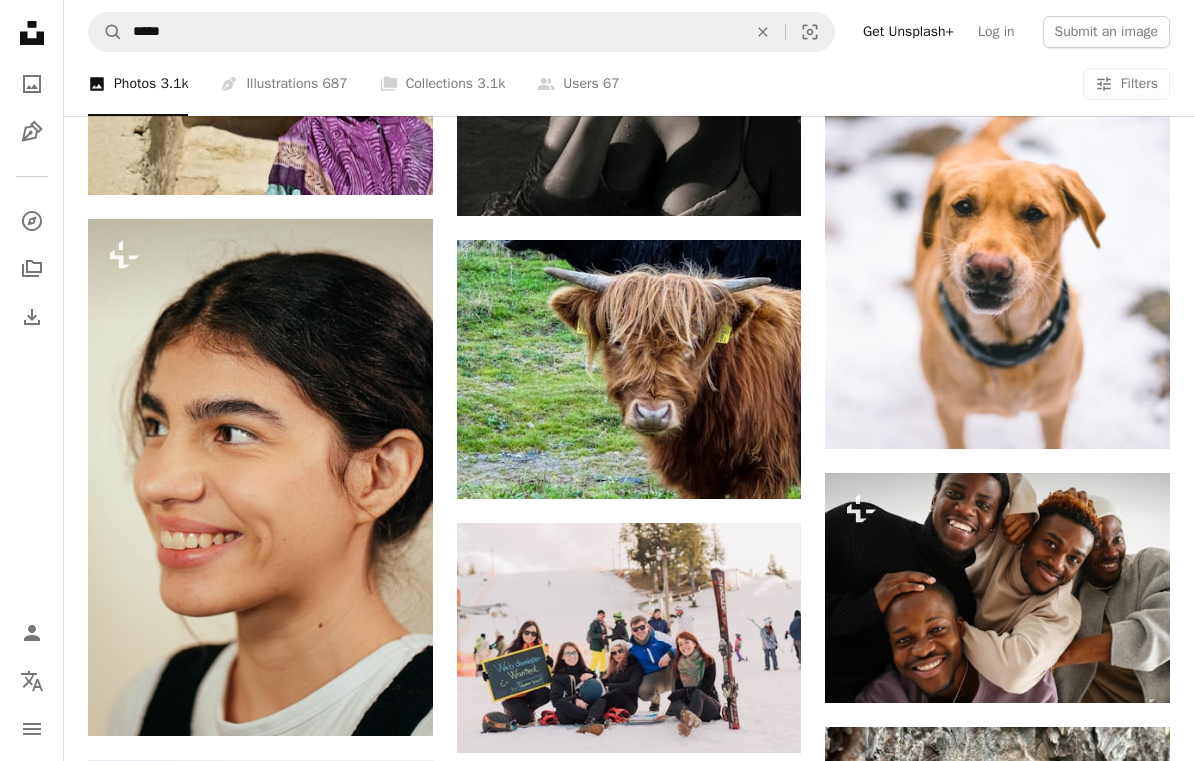 click on "Plus sign for Unsplash+ A heart A plus sign [FIRST] [LAST] For  Unsplash+ A lock Download A heart A plus sign [FIRST] [LAST] Arrow pointing down A heart A plus sign [FIRST] [LAST] Arrow pointing down A heart A plus sign [FIRST] [LAST] Arrow pointing down Plus sign for Unsplash+ A heart A plus sign [FIRST] [LAST] For  Unsplash+ A lock Download Plus sign for Unsplash+ A heart A plus sign [FIRST] [LAST] For  Unsplash+ A lock Download A heart A plus sign [FIRST] [LAST] Arrow pointing down A heart A plus sign [FIRST] [LAST] Available for hire A checkmark inside of a circle Arrow pointing down Plus sign for Unsplash+ A heart A plus sign [FIRST] [LAST] For  Unsplash+ A lock Download –– ––– –––  –– ––– –  ––– –––  ––––  –   – –– –––  – – ––– –– –– –––– –– See up to a 58% higher click rate Sign Up A heart A plus sign [FIRST] [LAST] Arrow pointing down A heart A plus sign [FIRST] [LAST]" at bounding box center (629, -20488) 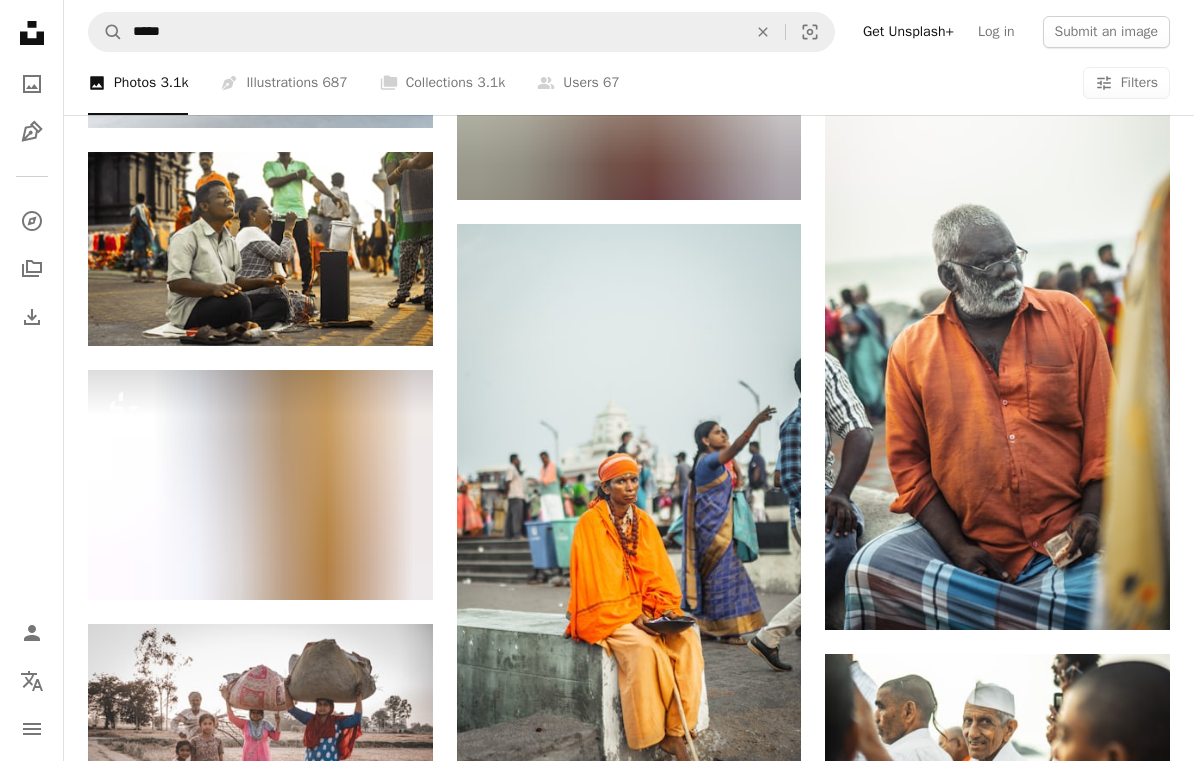 scroll, scrollTop: 50347, scrollLeft: 0, axis: vertical 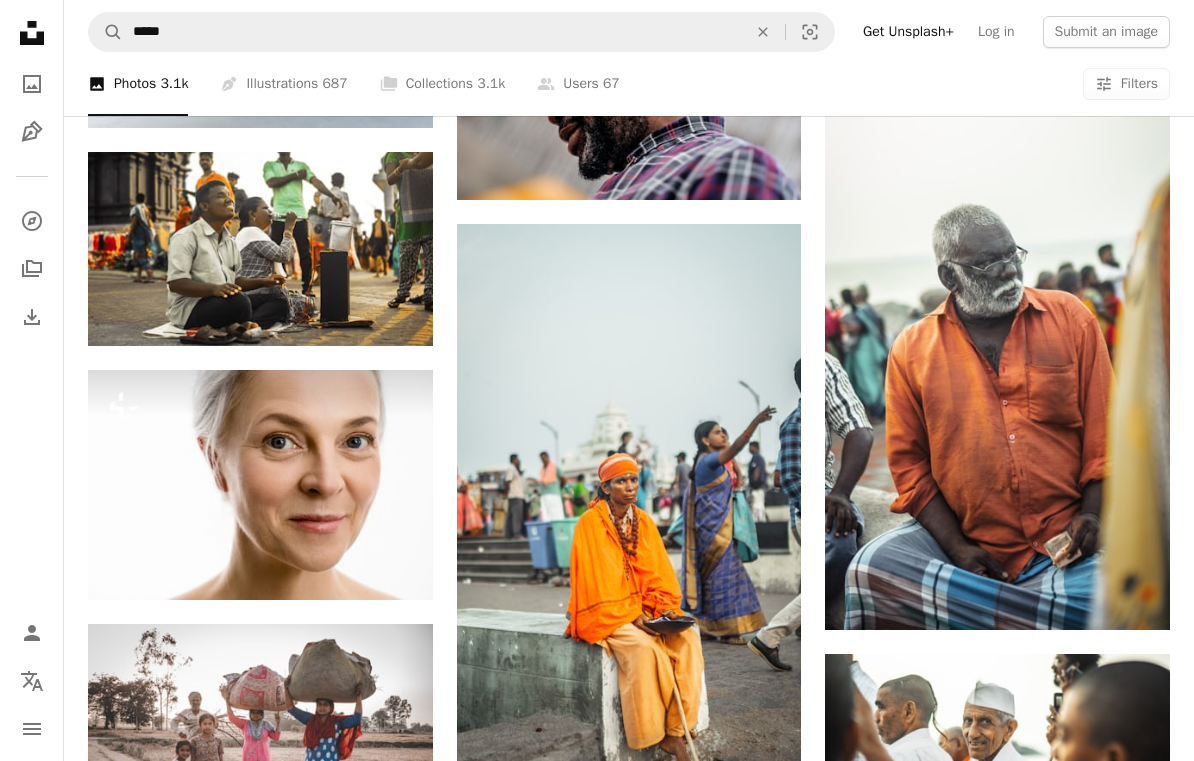click on "A lock Download" at bounding box center (362, 564) 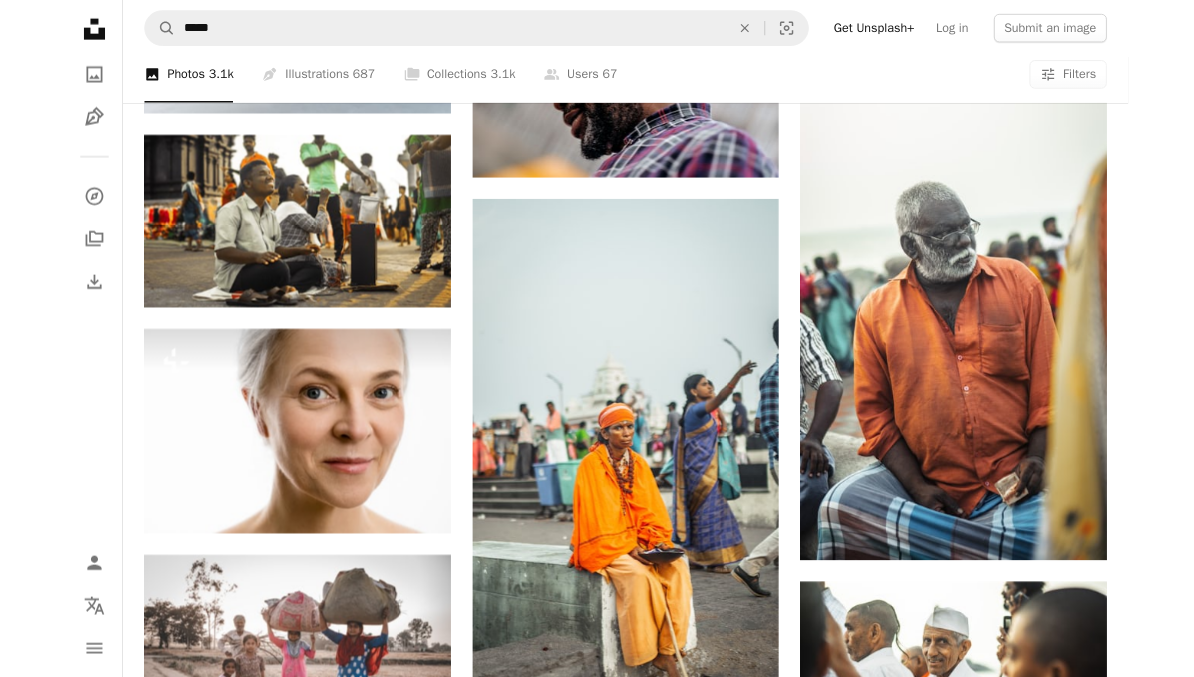 scroll, scrollTop: 50432, scrollLeft: 0, axis: vertical 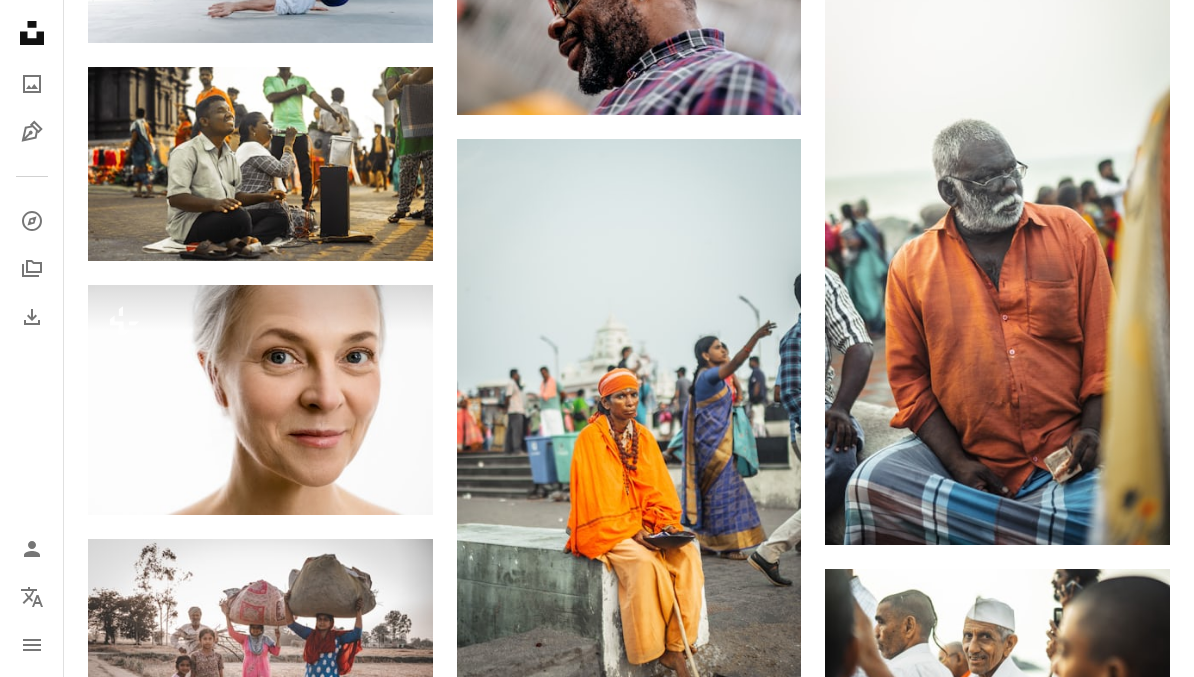 click on "An X shape Premium, ready to use images. Get unlimited access. A plus sign Members-only content added monthly A plus sign Unlimited royalty-free downloads A plus sign Illustrations  New A plus sign Enhanced legal protections yearly 65%  off monthly $20   $7 USD per month * Get  Unsplash+ * When paid annually, billed upfront  $84 Taxes where applicable. Renews automatically. Cancel anytime." at bounding box center [597, 4486] 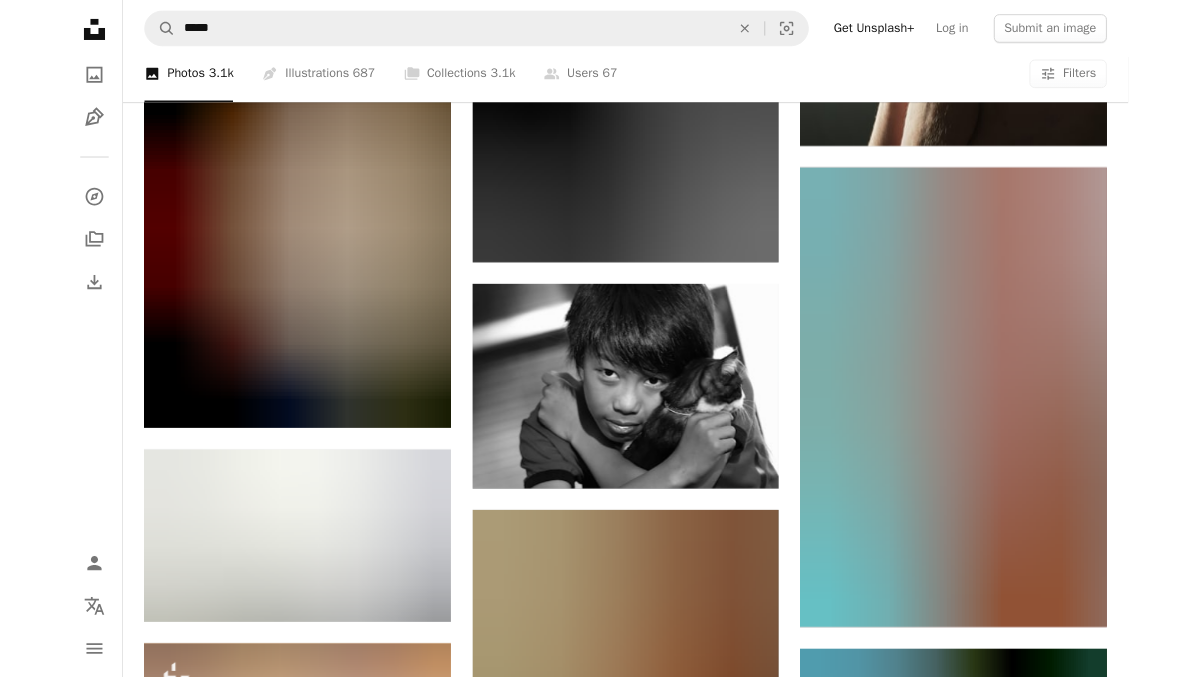scroll, scrollTop: 57288, scrollLeft: 0, axis: vertical 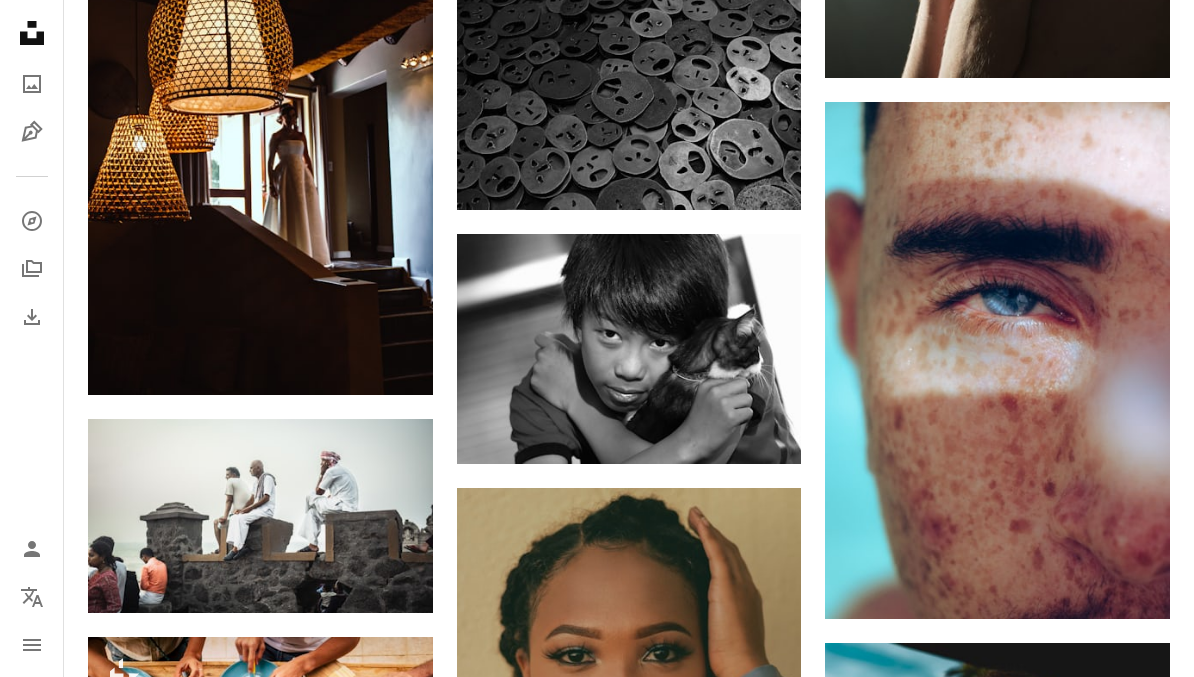 click on "Arrow pointing down" at bounding box center [1130, 583] 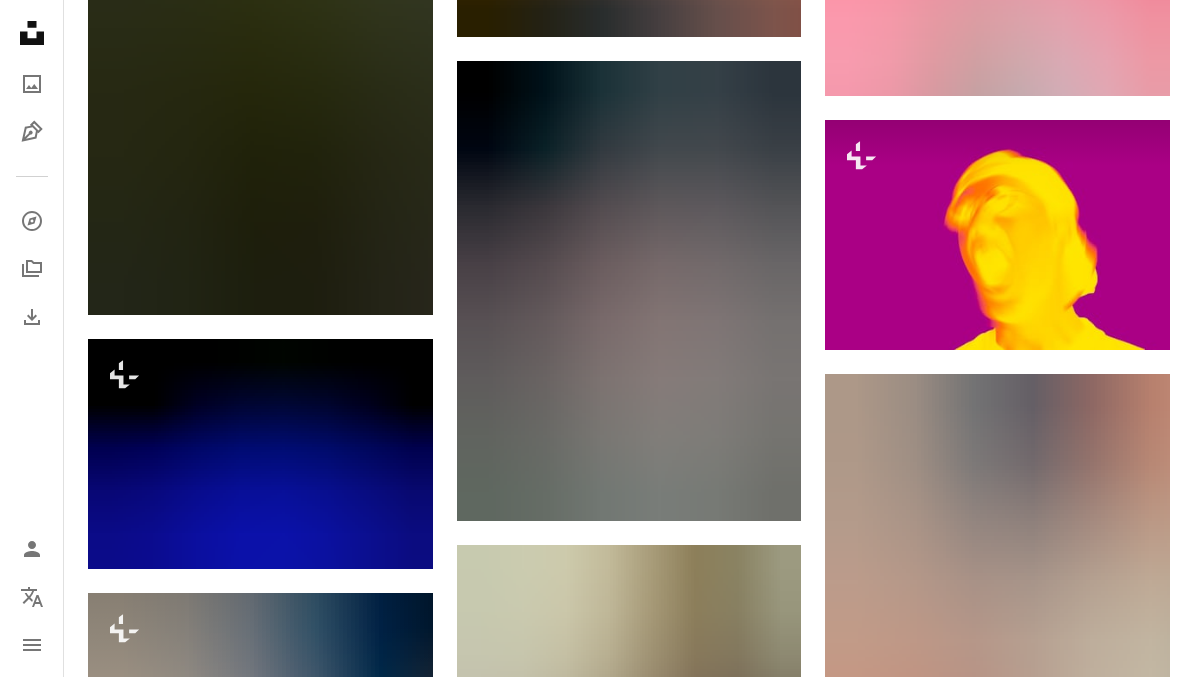 scroll, scrollTop: 59384, scrollLeft: 0, axis: vertical 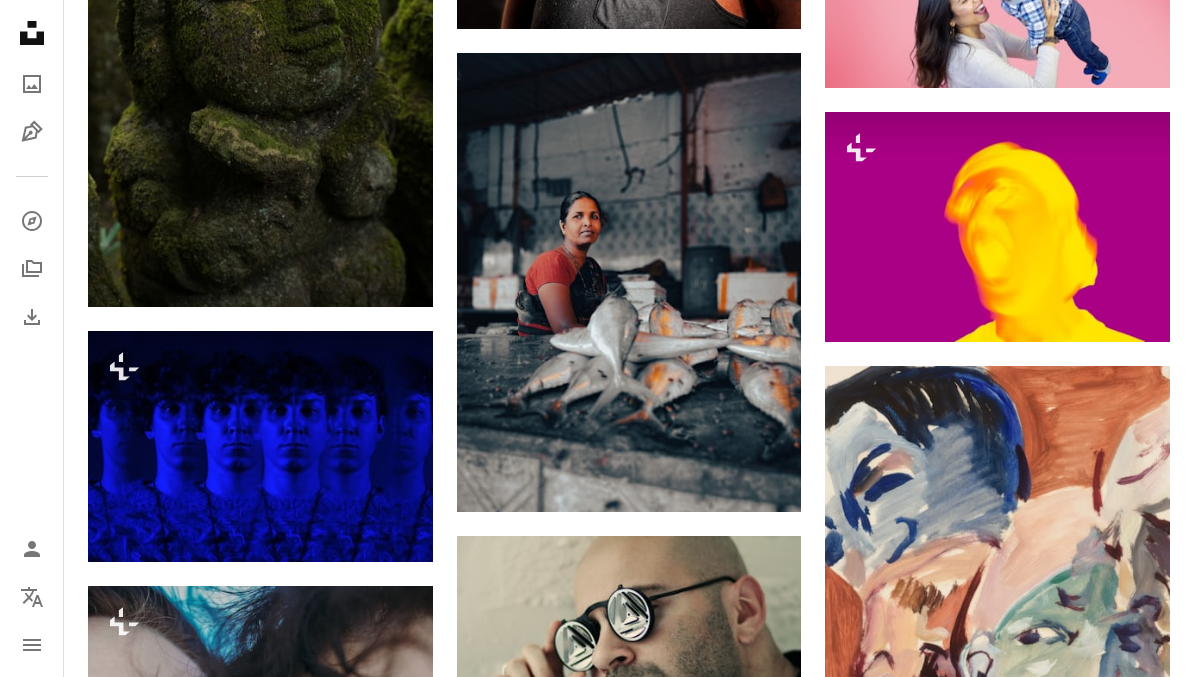 click on "Arrow pointing down" at bounding box center [761, 476] 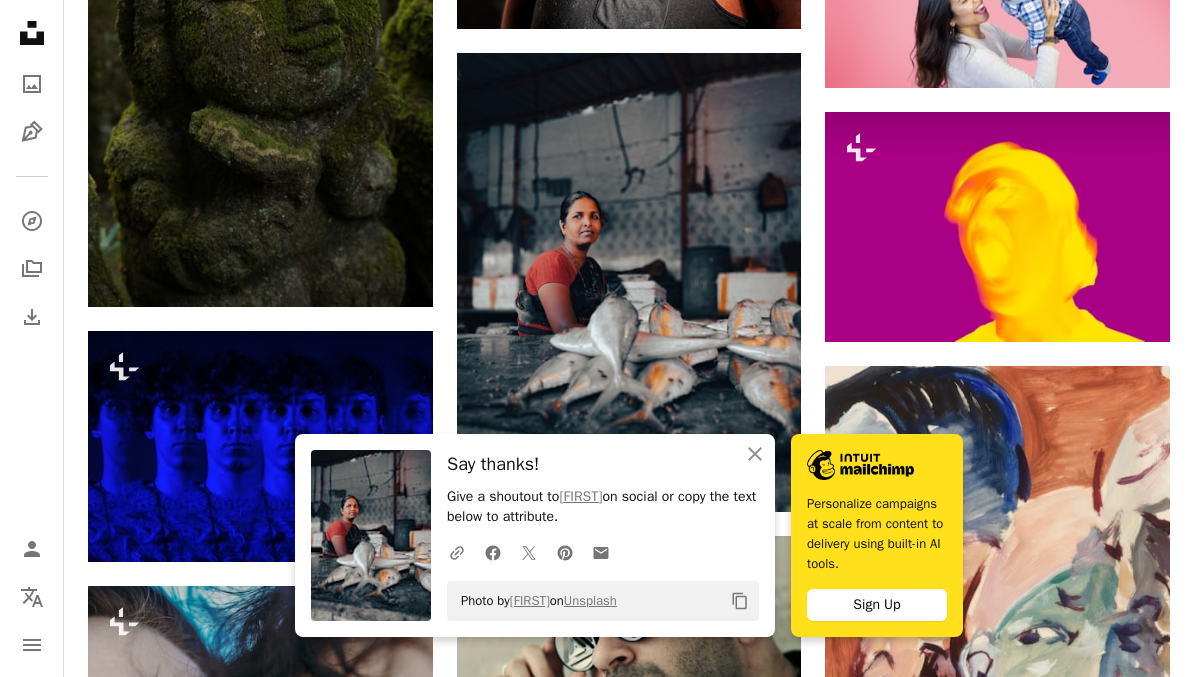 scroll, scrollTop: 59877, scrollLeft: 0, axis: vertical 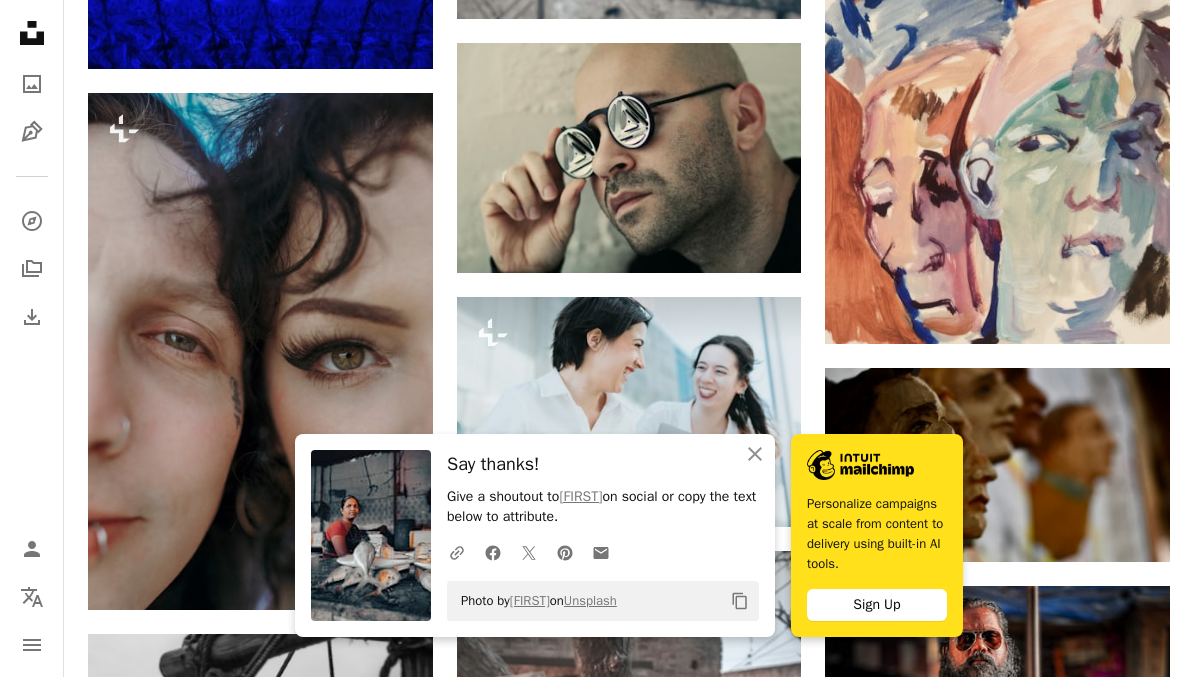 click on "Personalize campaigns at scale from content to delivery using built-in AI tools." at bounding box center (877, 534) 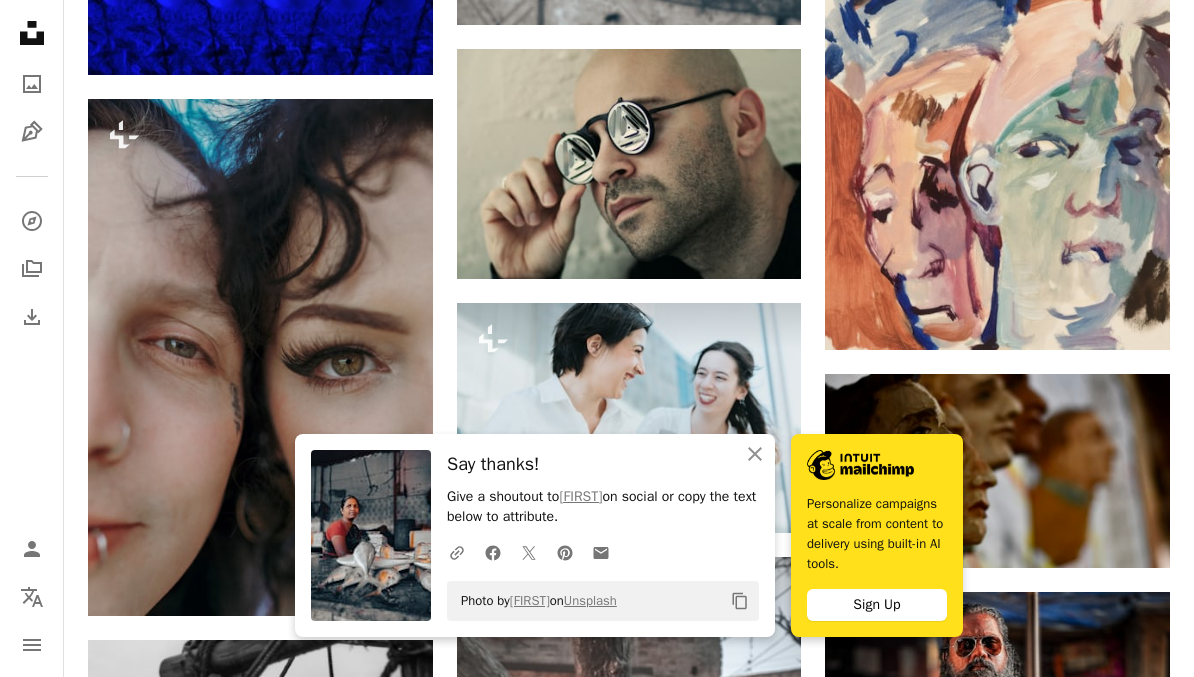 click on "Unsplash logo Unsplash Home" 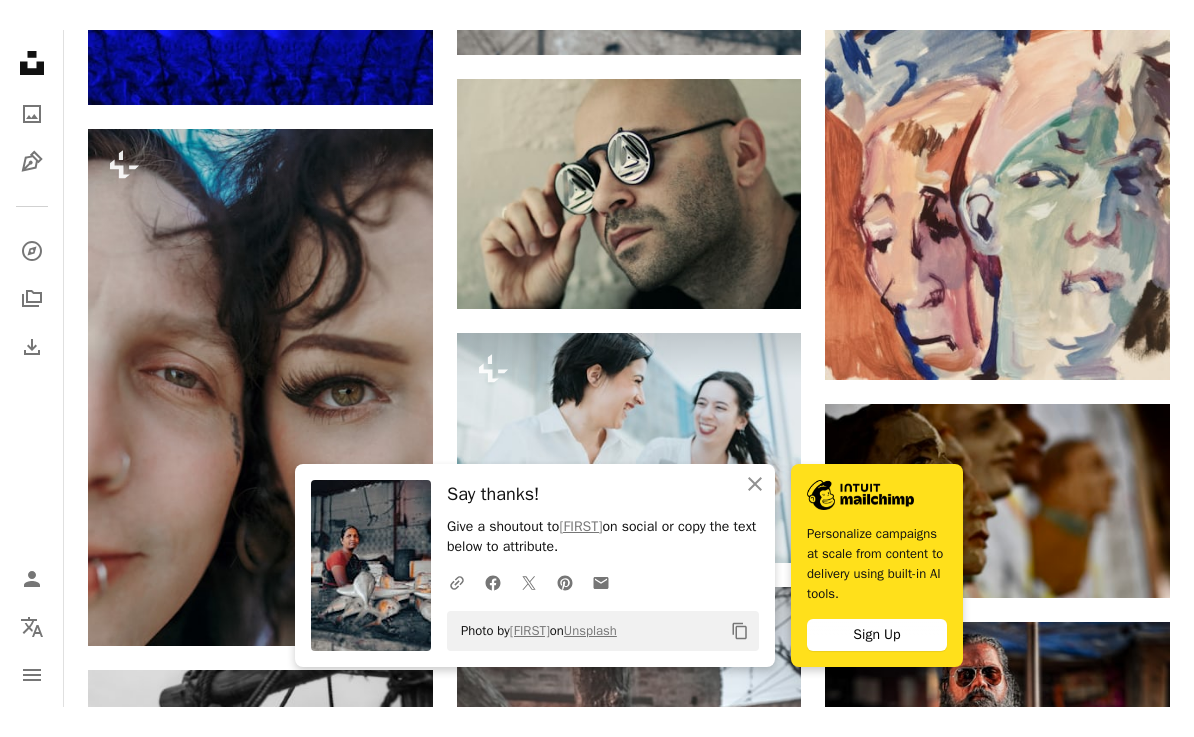 scroll, scrollTop: 0, scrollLeft: 0, axis: both 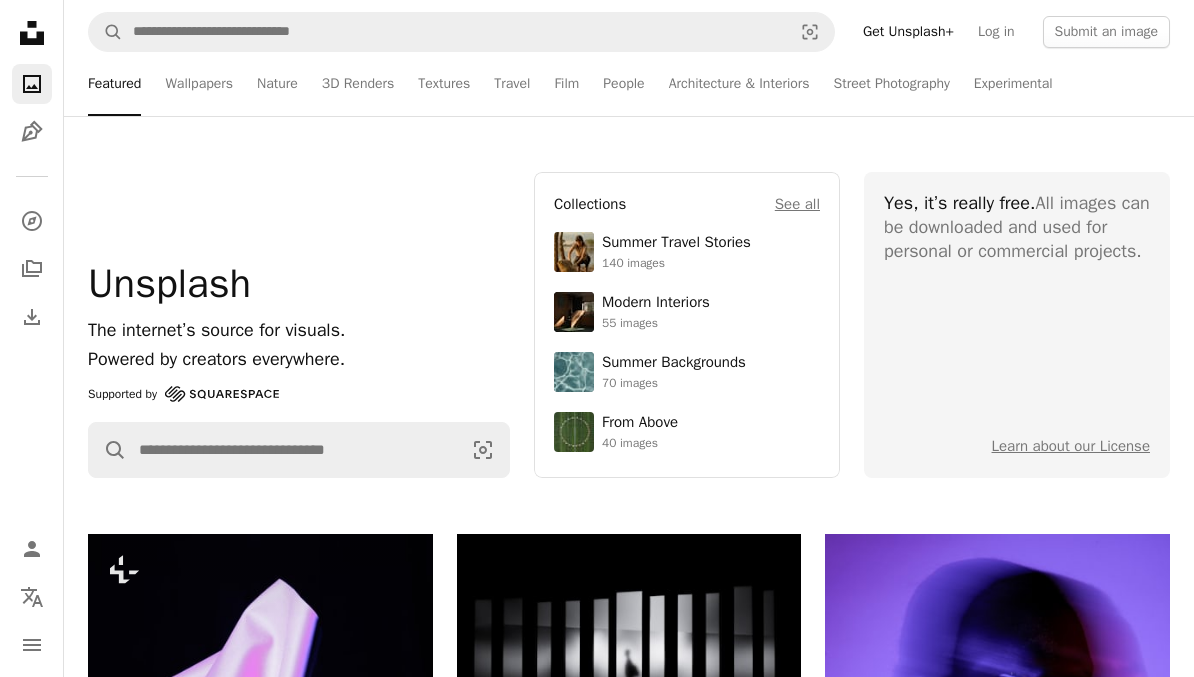click on "Travel" at bounding box center [512, 84] 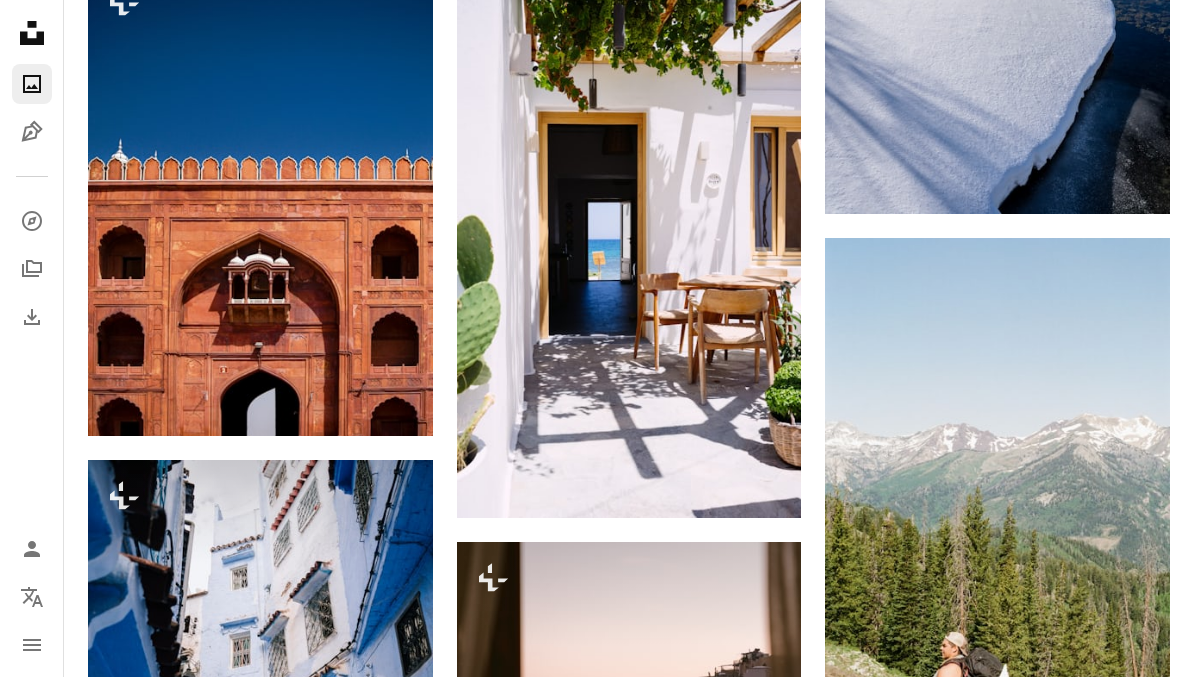 scroll, scrollTop: 1059, scrollLeft: 0, axis: vertical 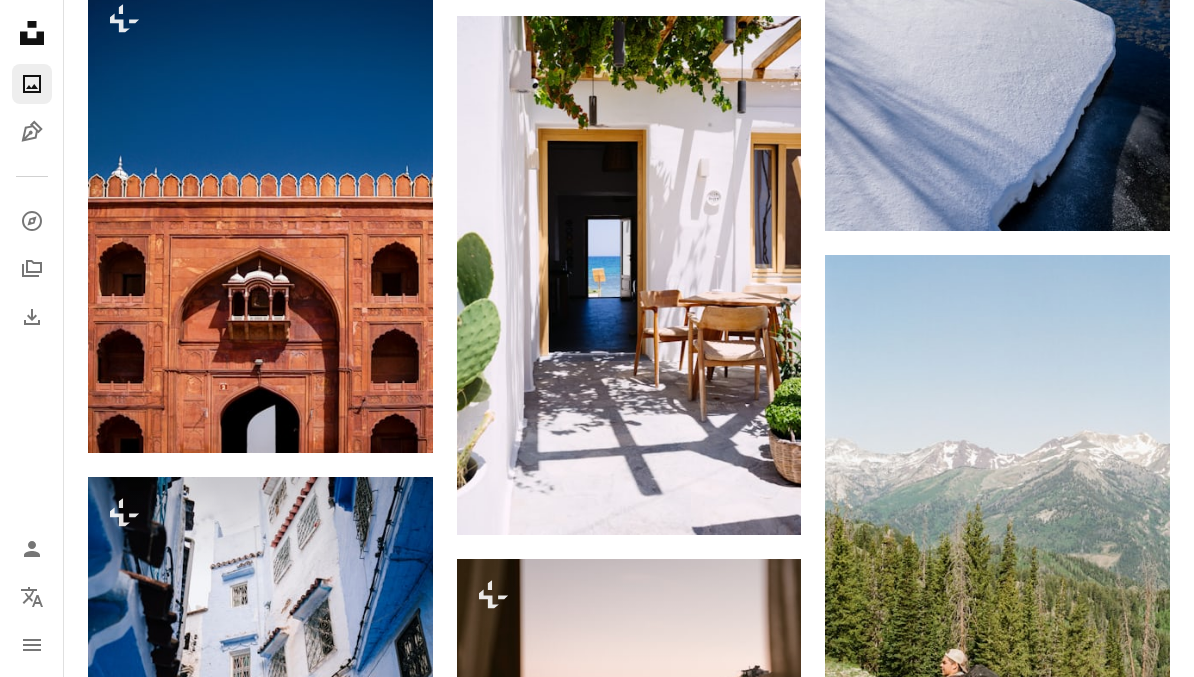 click on "Arrow pointing down" 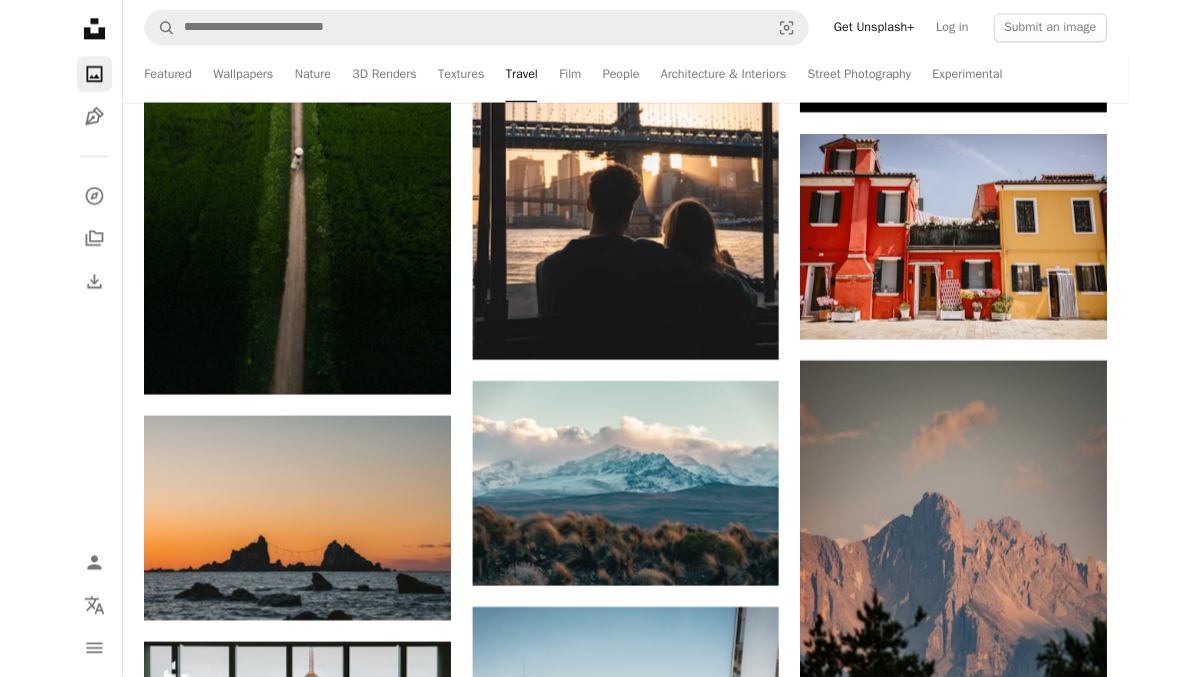 scroll, scrollTop: 6361, scrollLeft: 0, axis: vertical 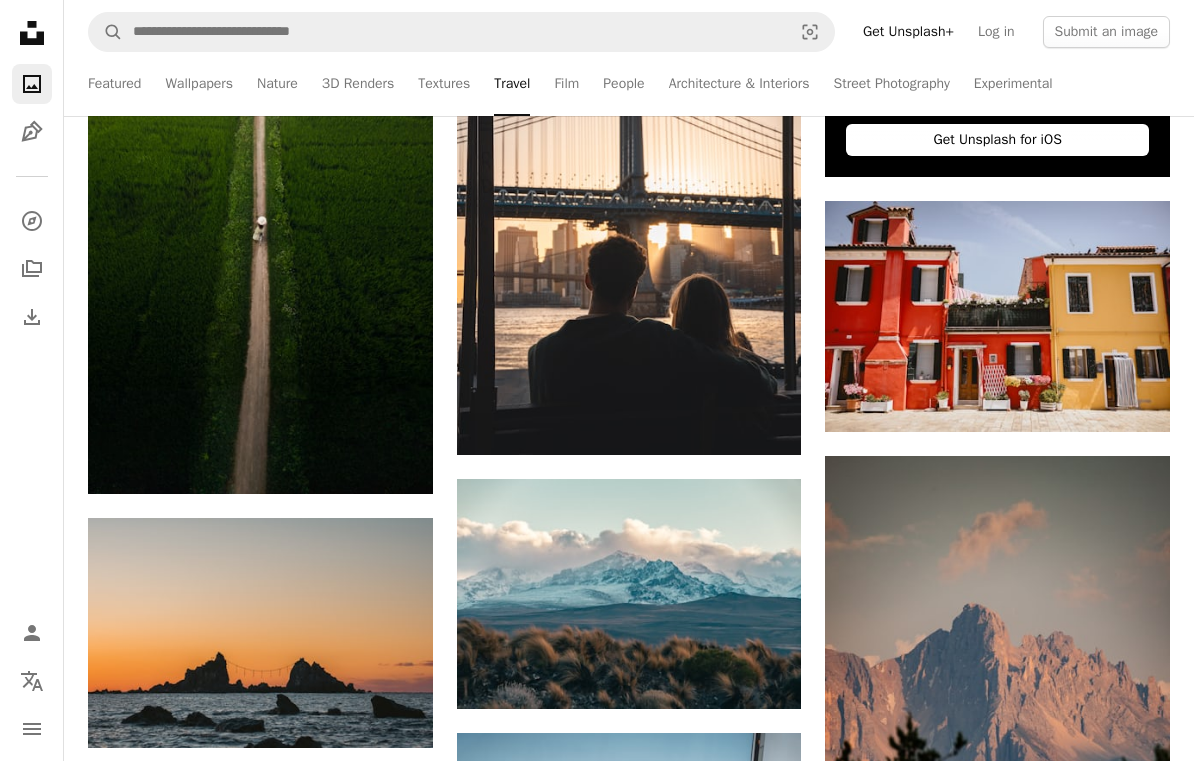 click on "Arrow pointing down" 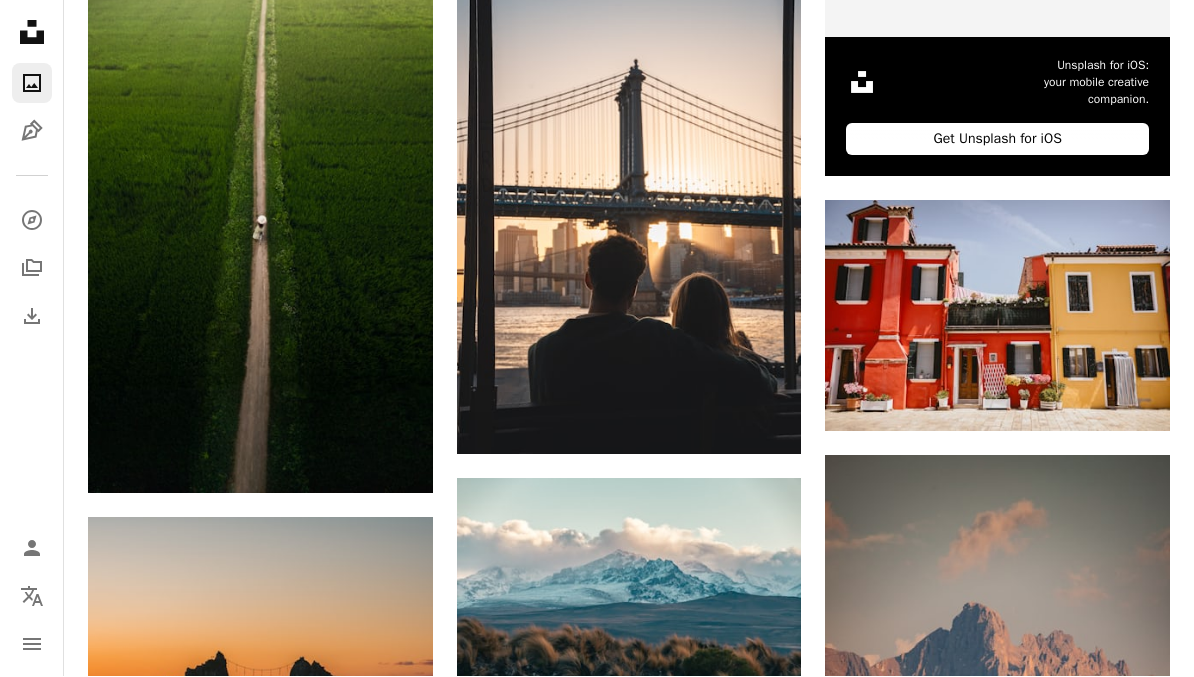 scroll, scrollTop: 6446, scrollLeft: 0, axis: vertical 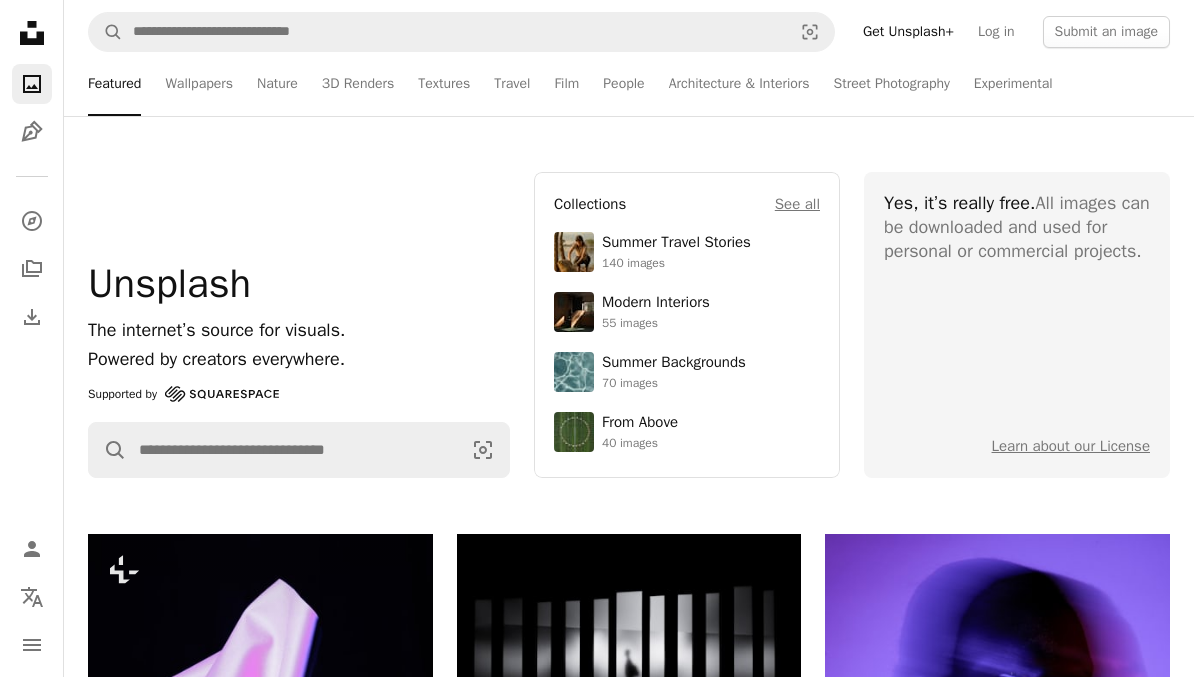 click on "Nature" at bounding box center (277, 84) 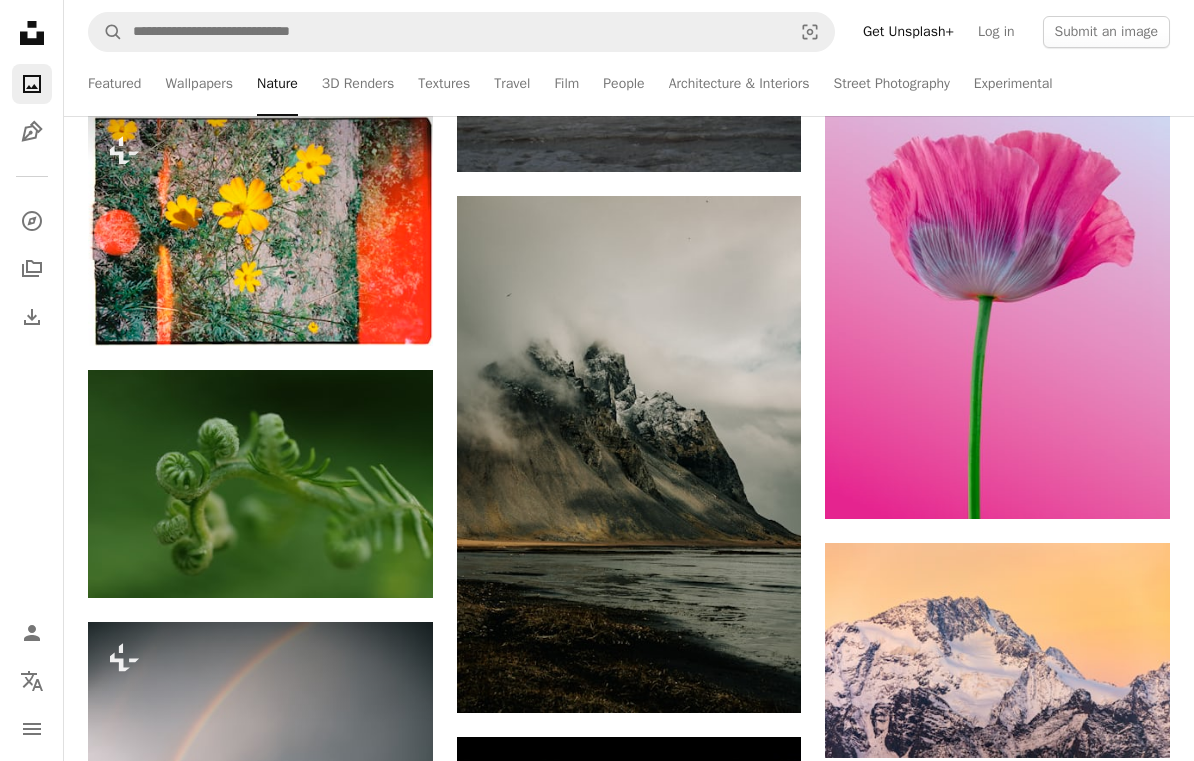 scroll, scrollTop: 8380, scrollLeft: 0, axis: vertical 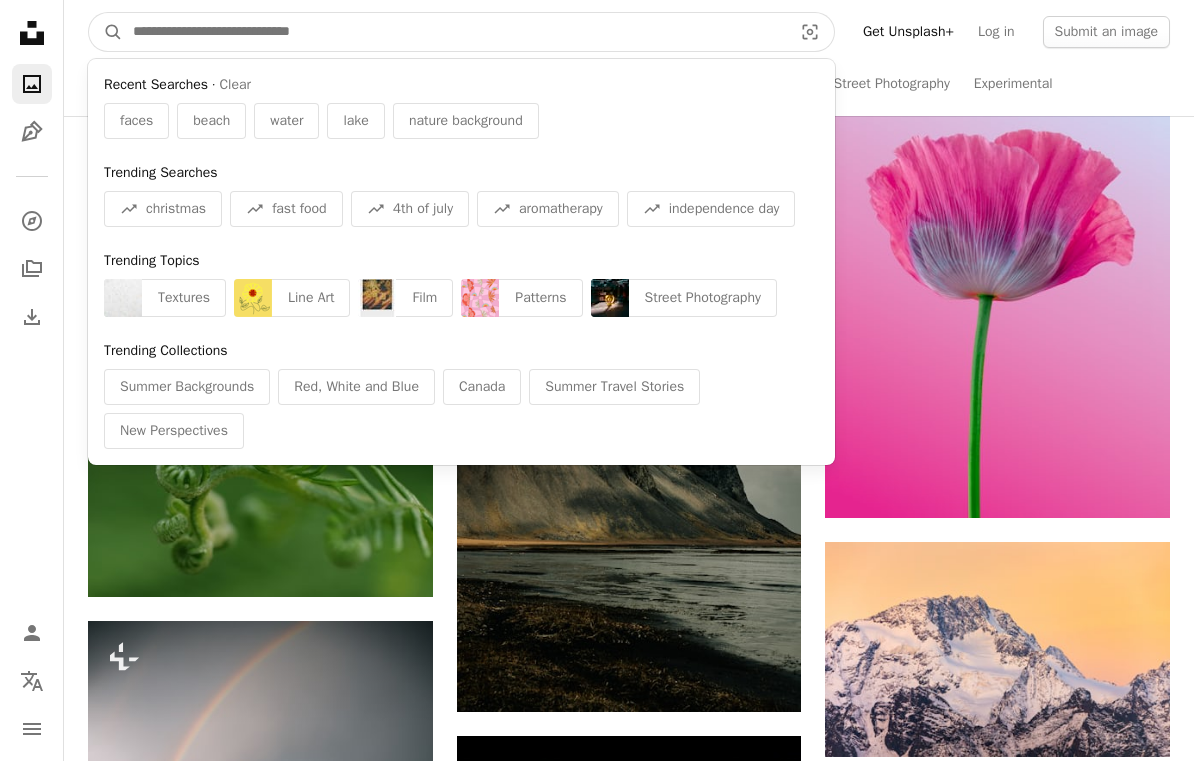 type on "*" 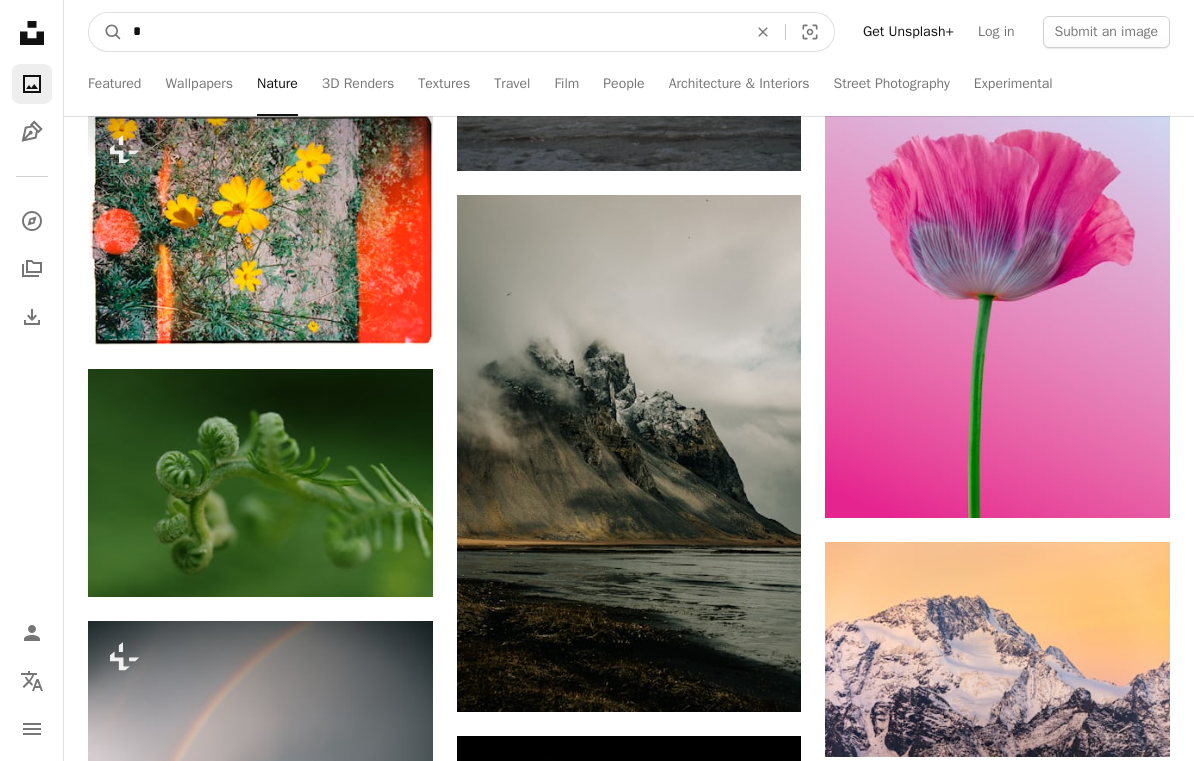 click on "A magnifying glass" at bounding box center (106, 32) 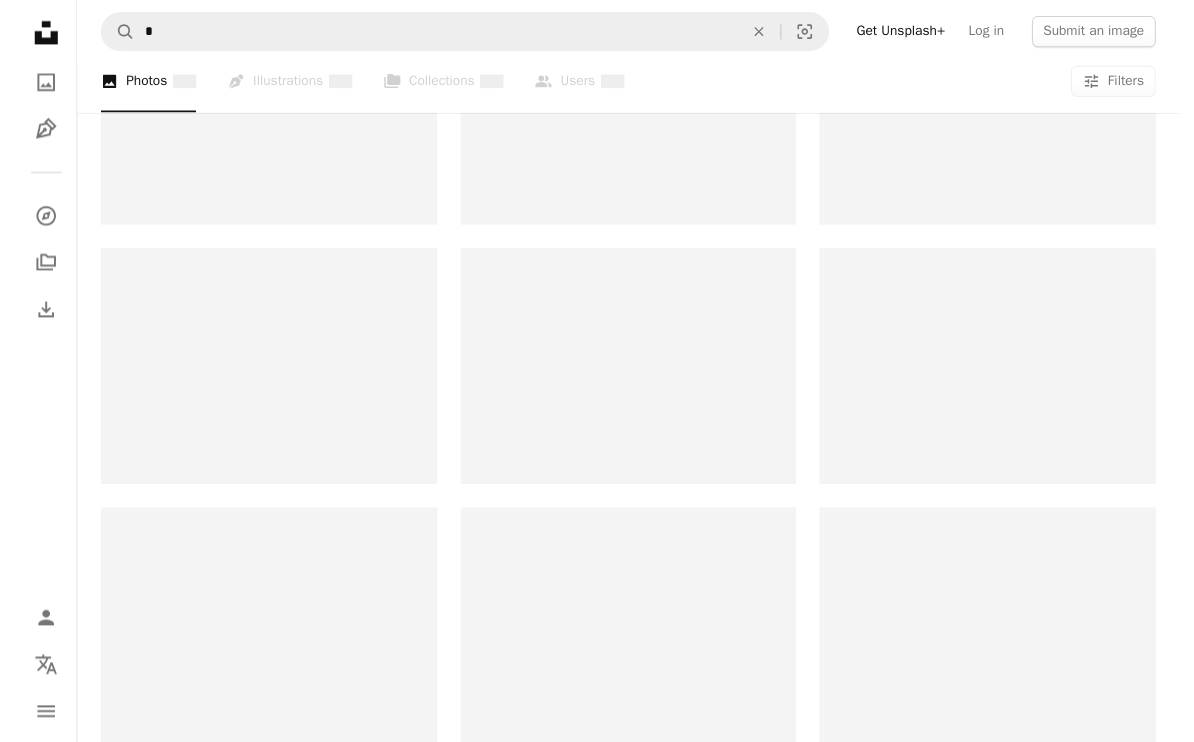scroll, scrollTop: 0, scrollLeft: 0, axis: both 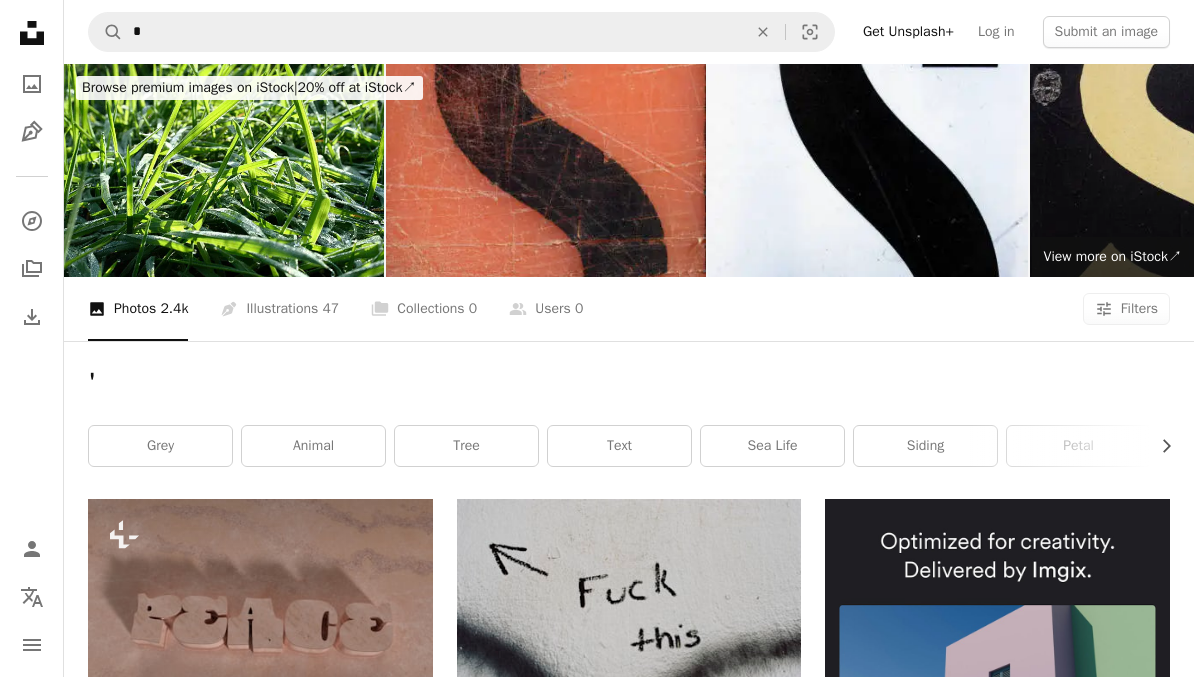 click on "Unsplash logo Unsplash Home" 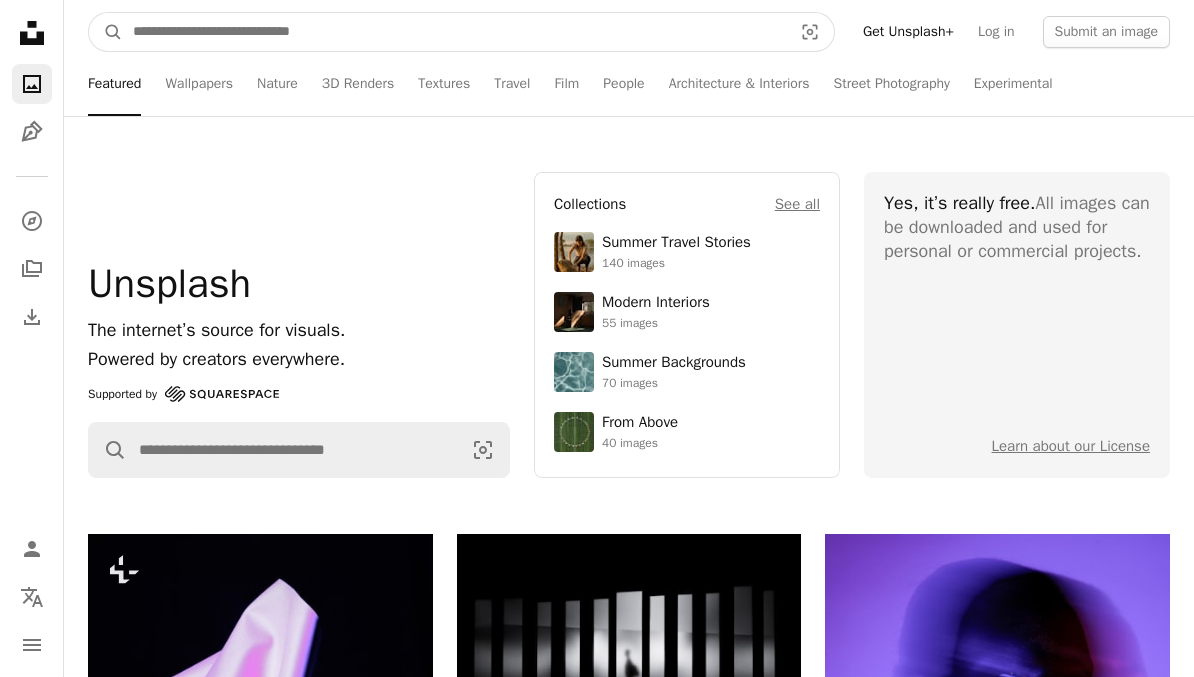 click at bounding box center (454, 32) 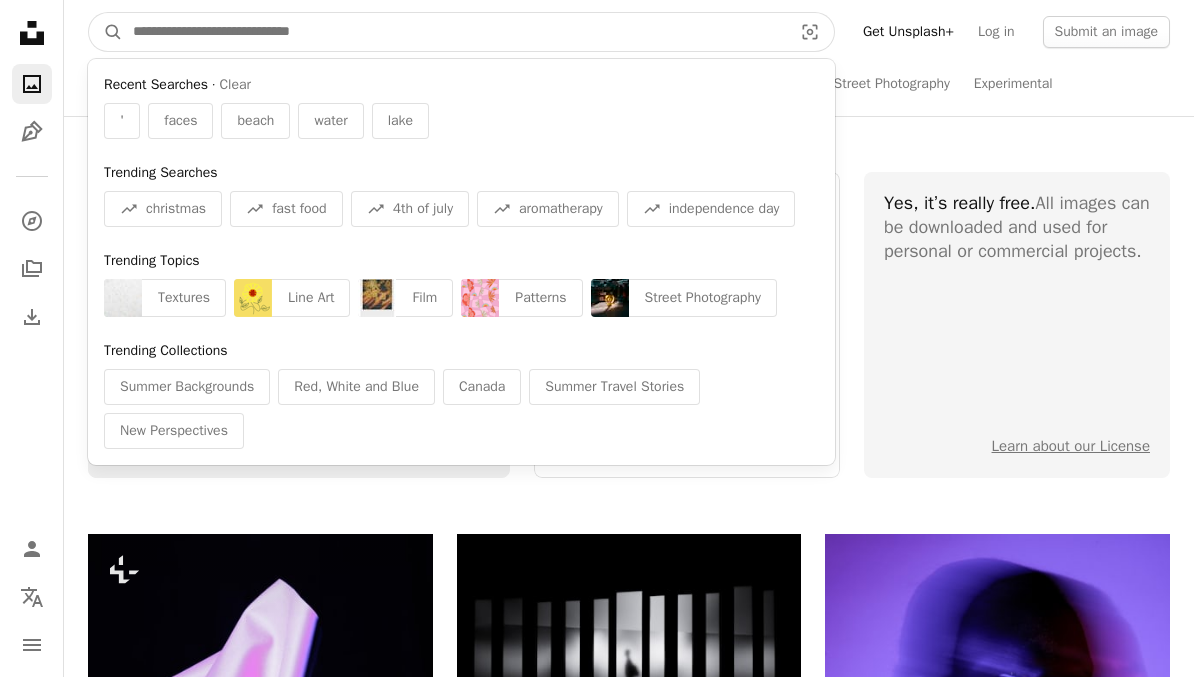click at bounding box center [454, 32] 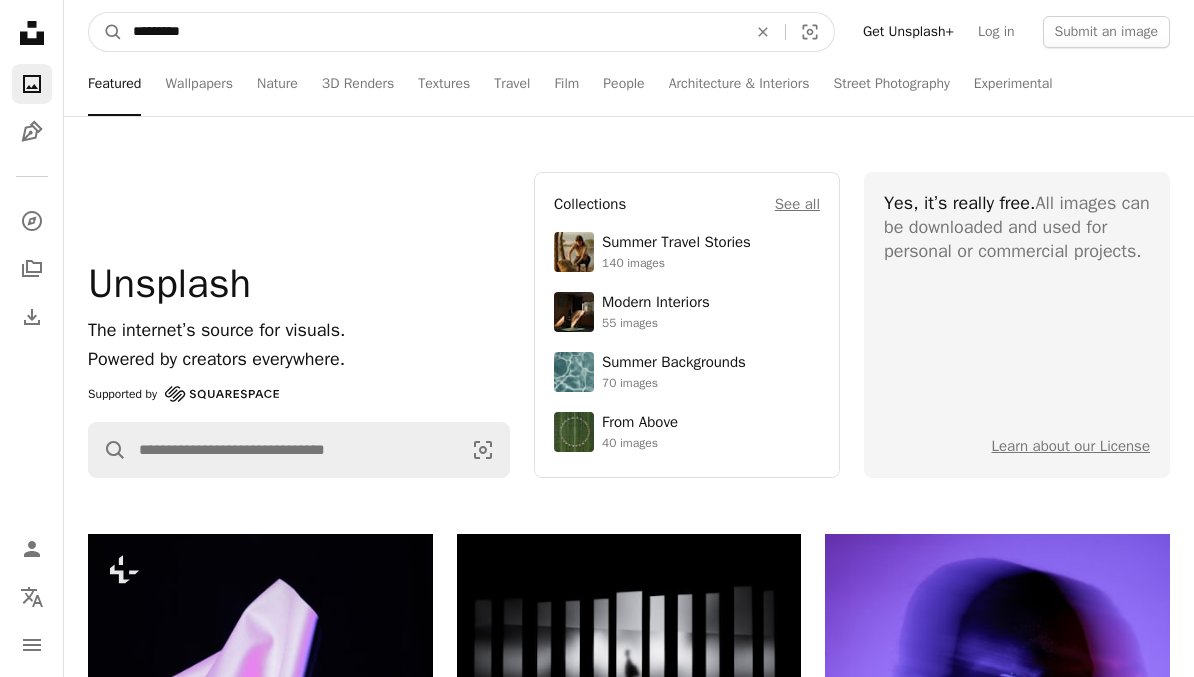 type on "*********" 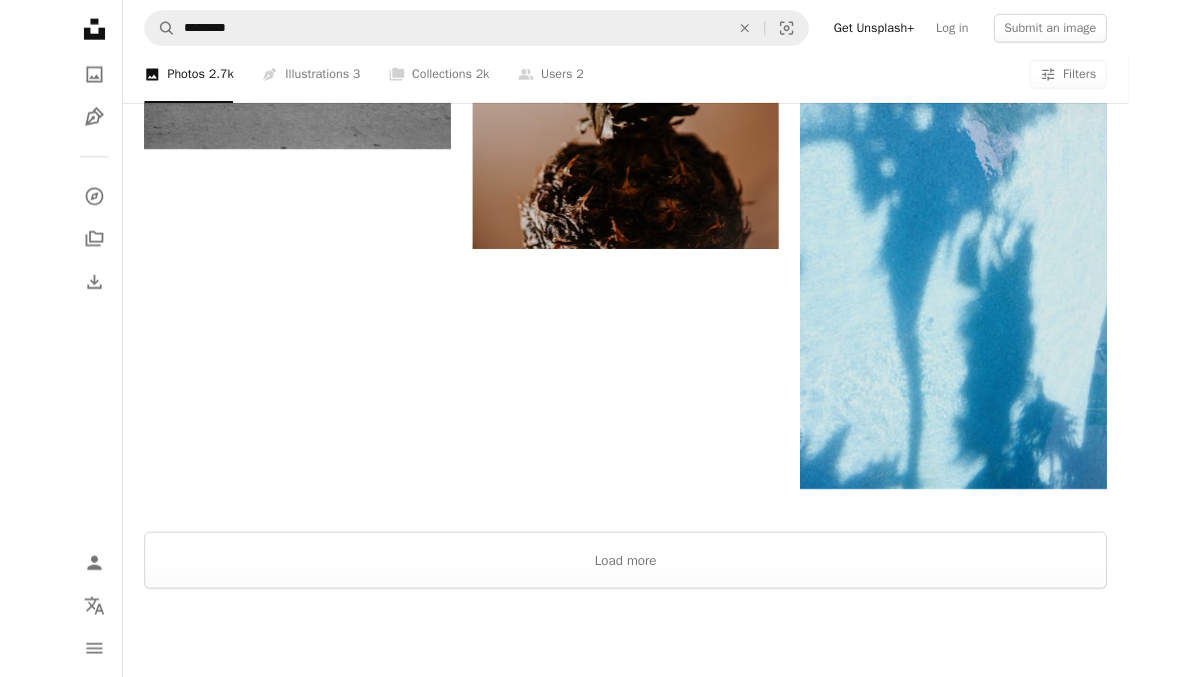 scroll, scrollTop: 3015, scrollLeft: 0, axis: vertical 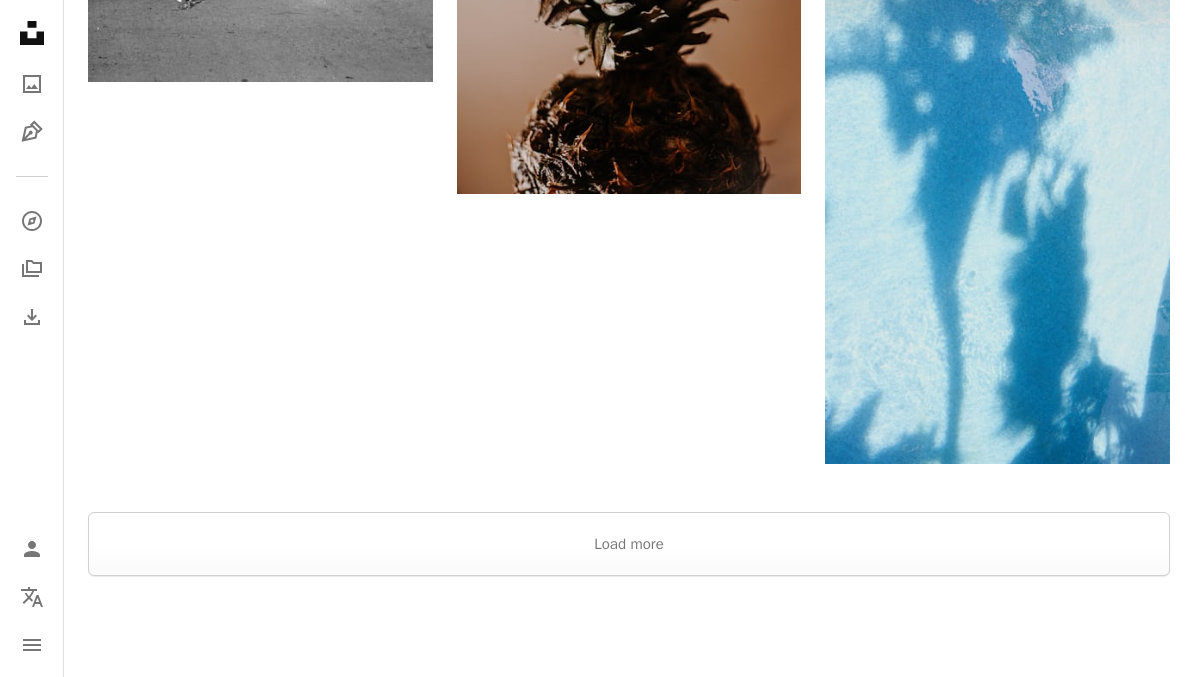 click on "Load more" at bounding box center [629, 544] 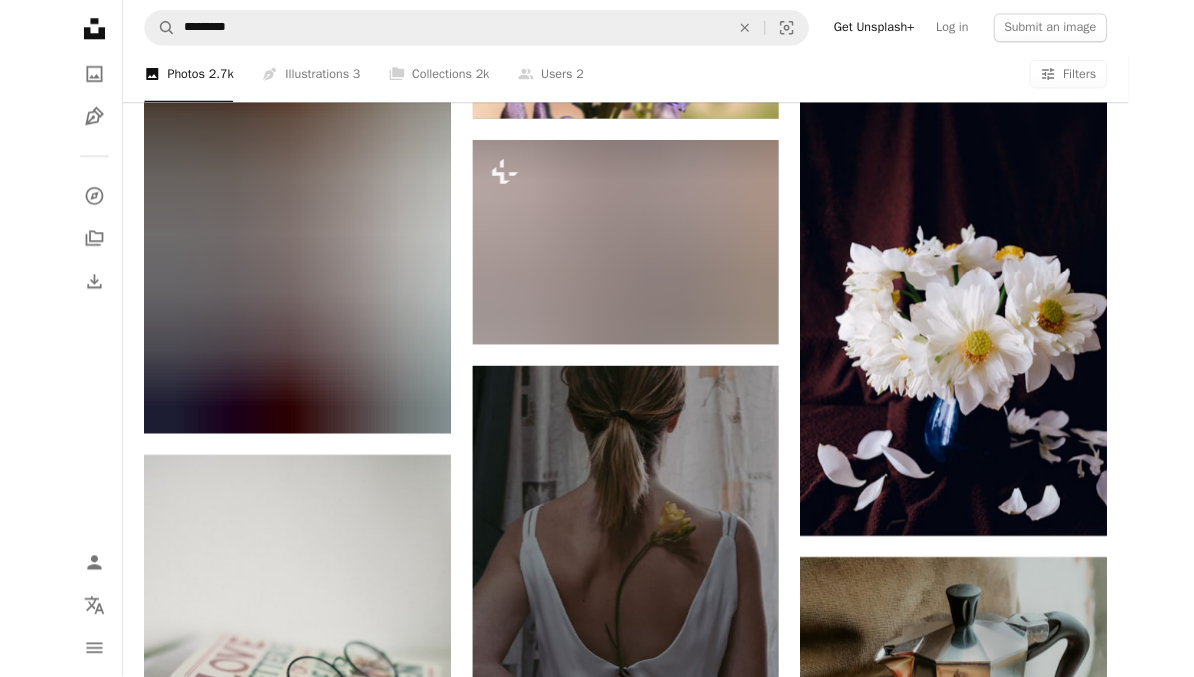 scroll, scrollTop: 5971, scrollLeft: 0, axis: vertical 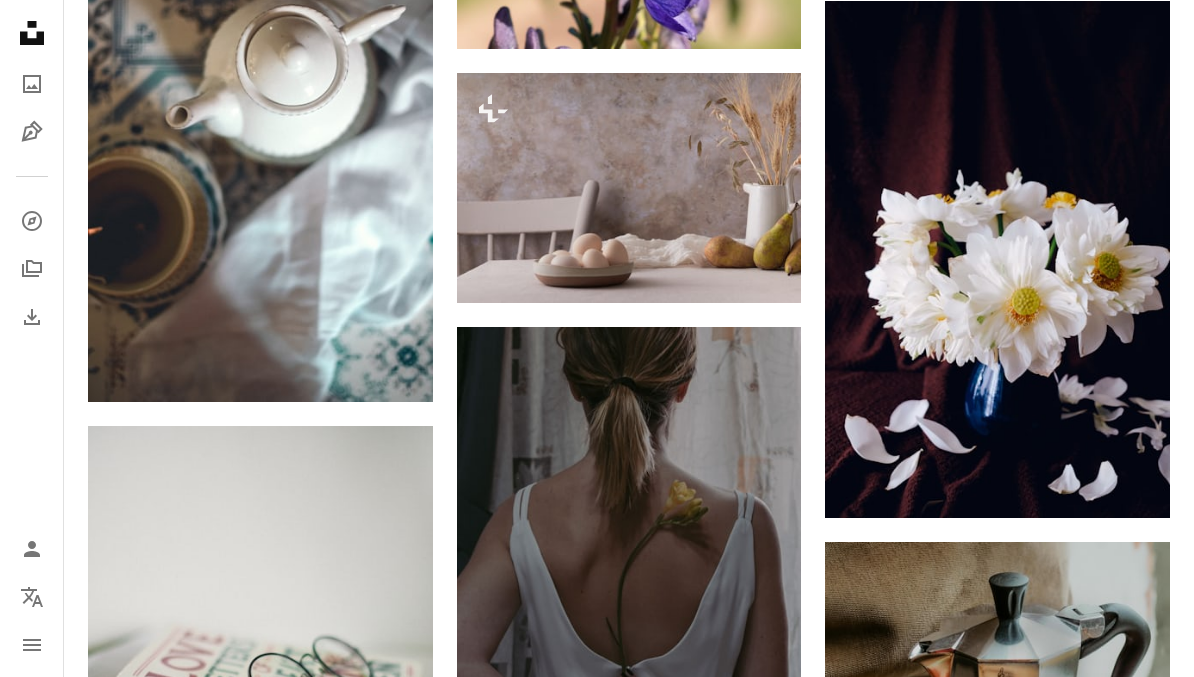 click 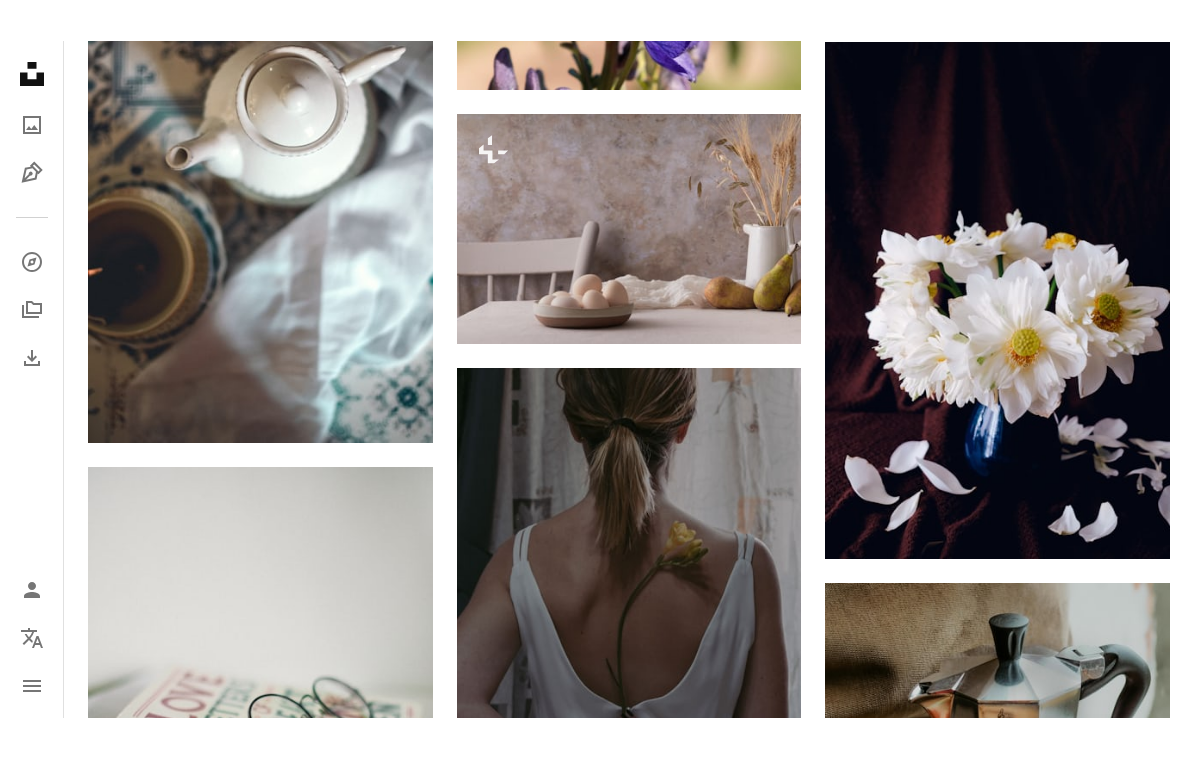scroll, scrollTop: 0, scrollLeft: 0, axis: both 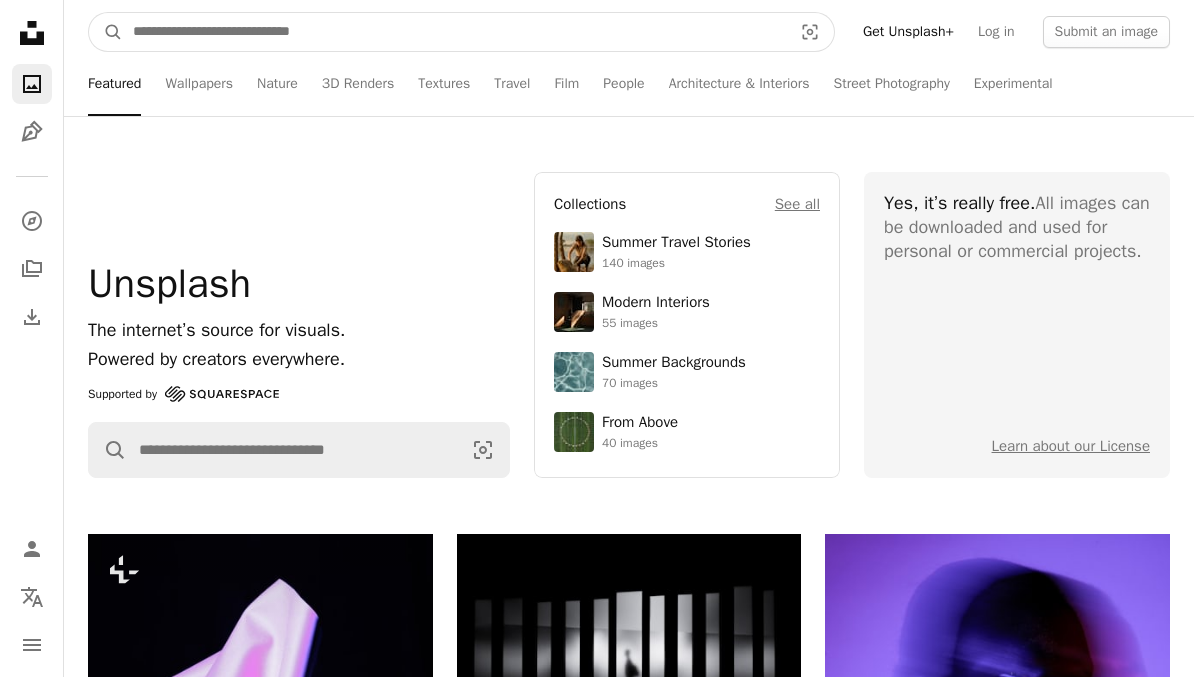 click at bounding box center [454, 32] 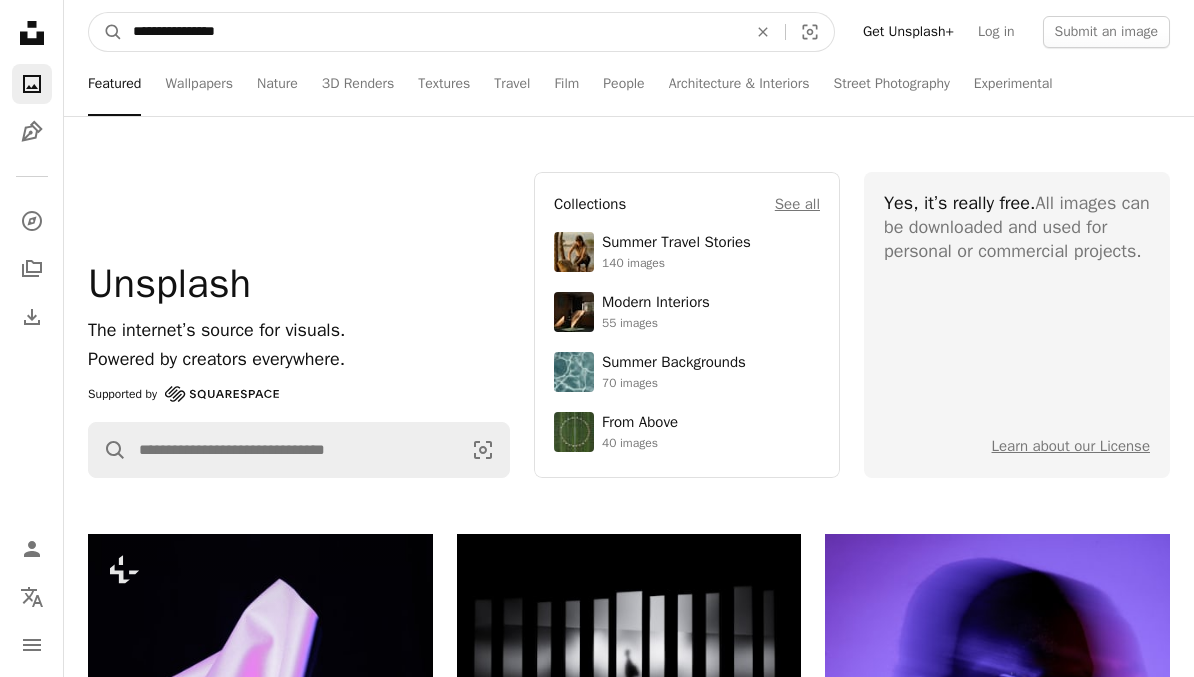 type on "**********" 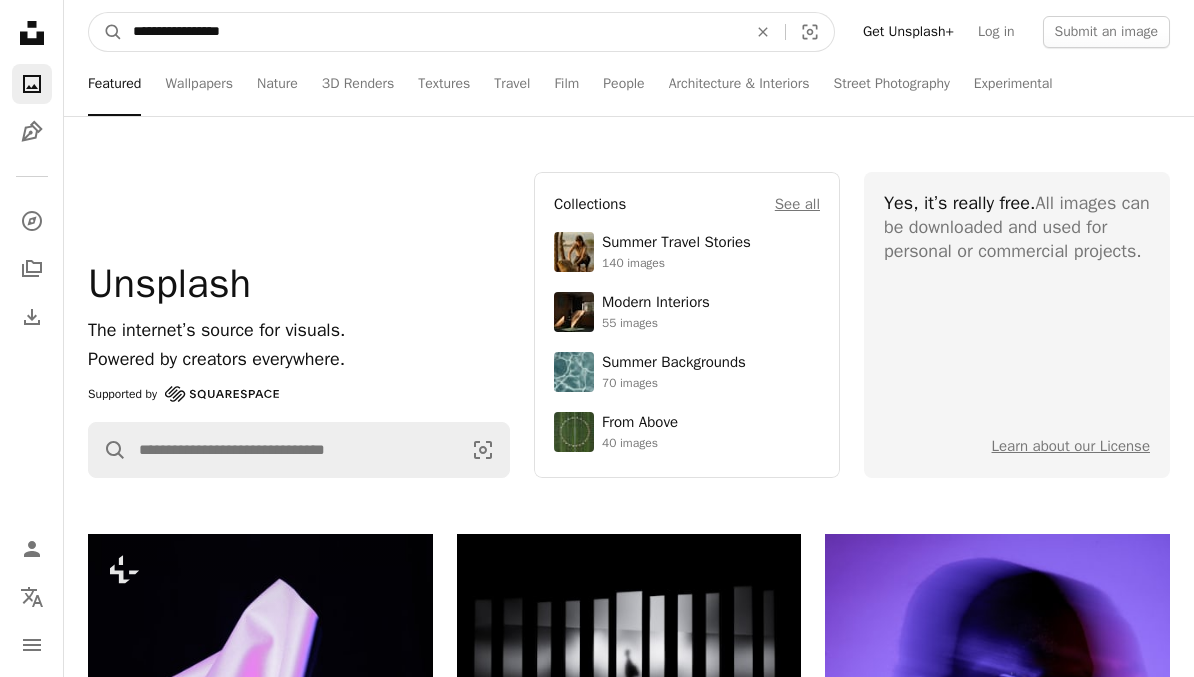 click on "A magnifying glass" at bounding box center [106, 32] 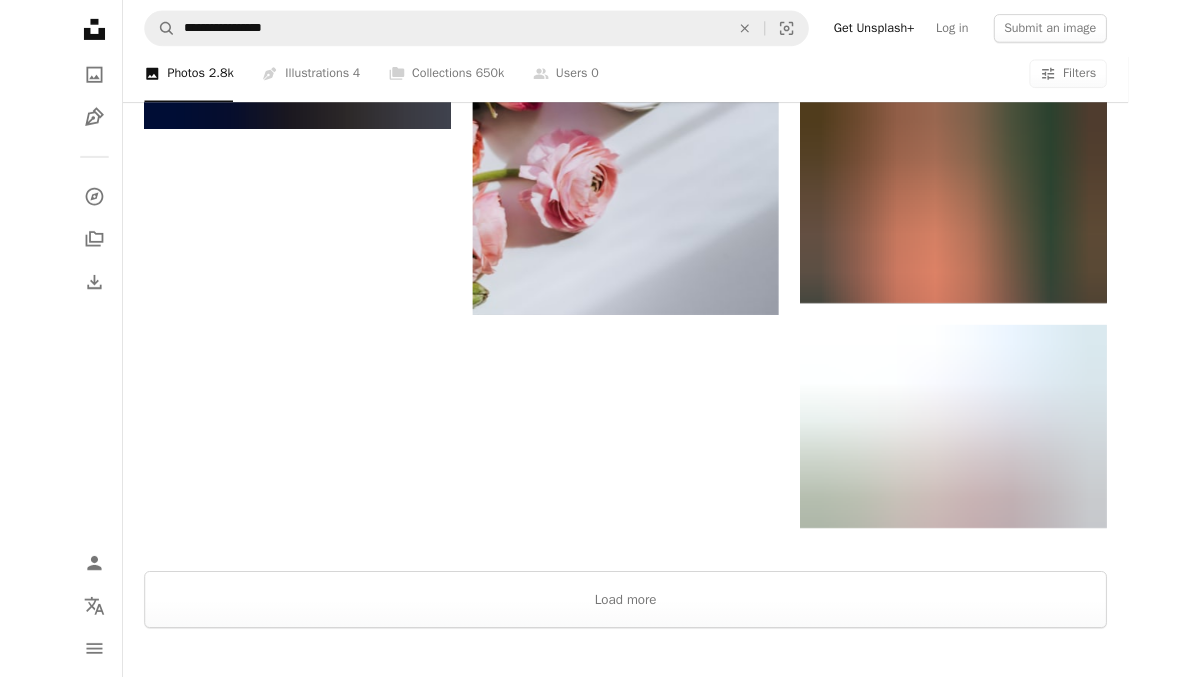 scroll, scrollTop: 3021, scrollLeft: 0, axis: vertical 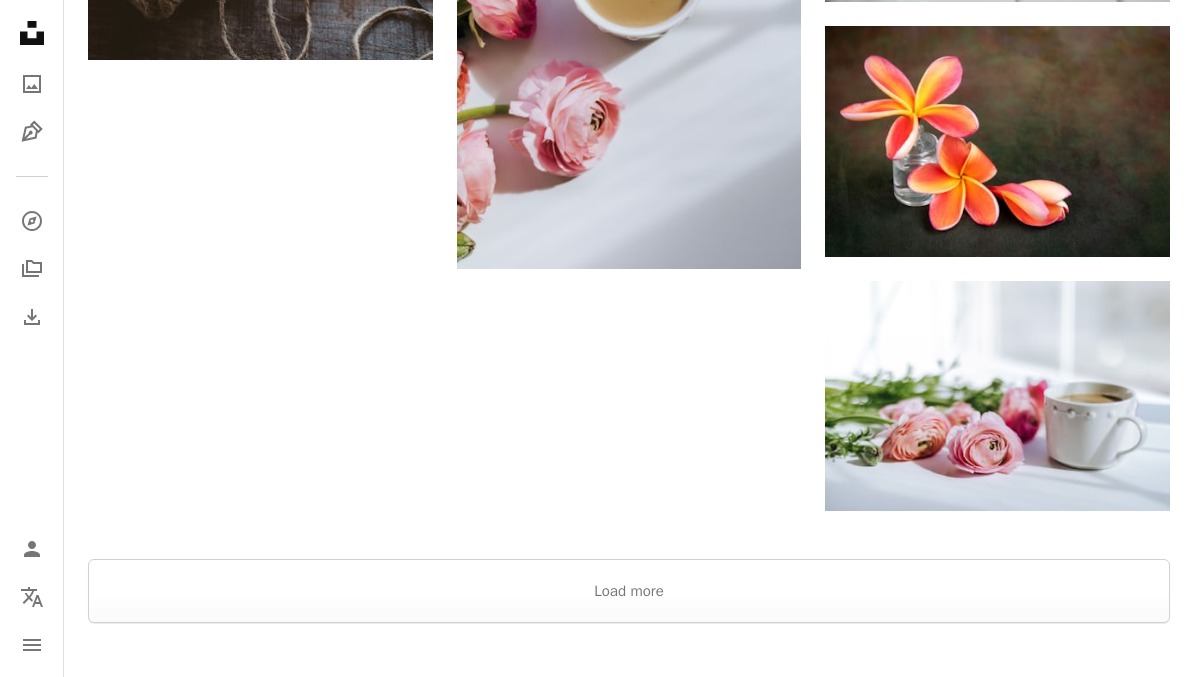 click on "Load more" at bounding box center [629, 591] 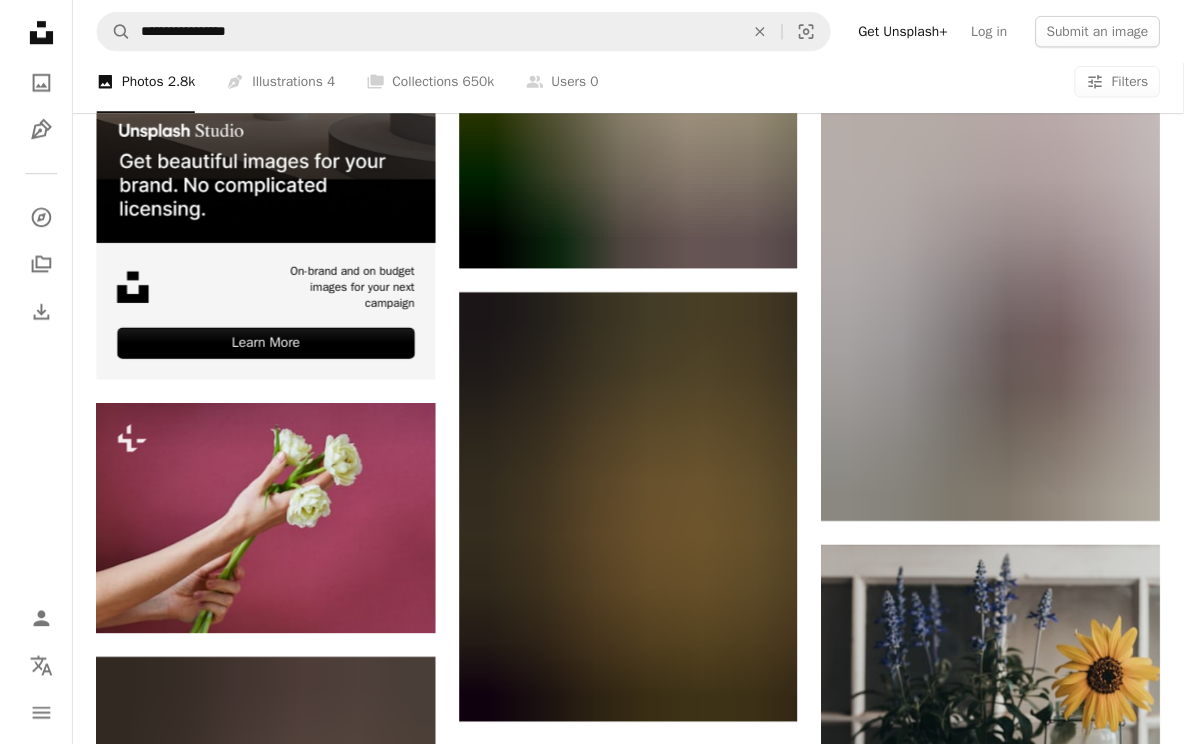 scroll, scrollTop: 4783, scrollLeft: 0, axis: vertical 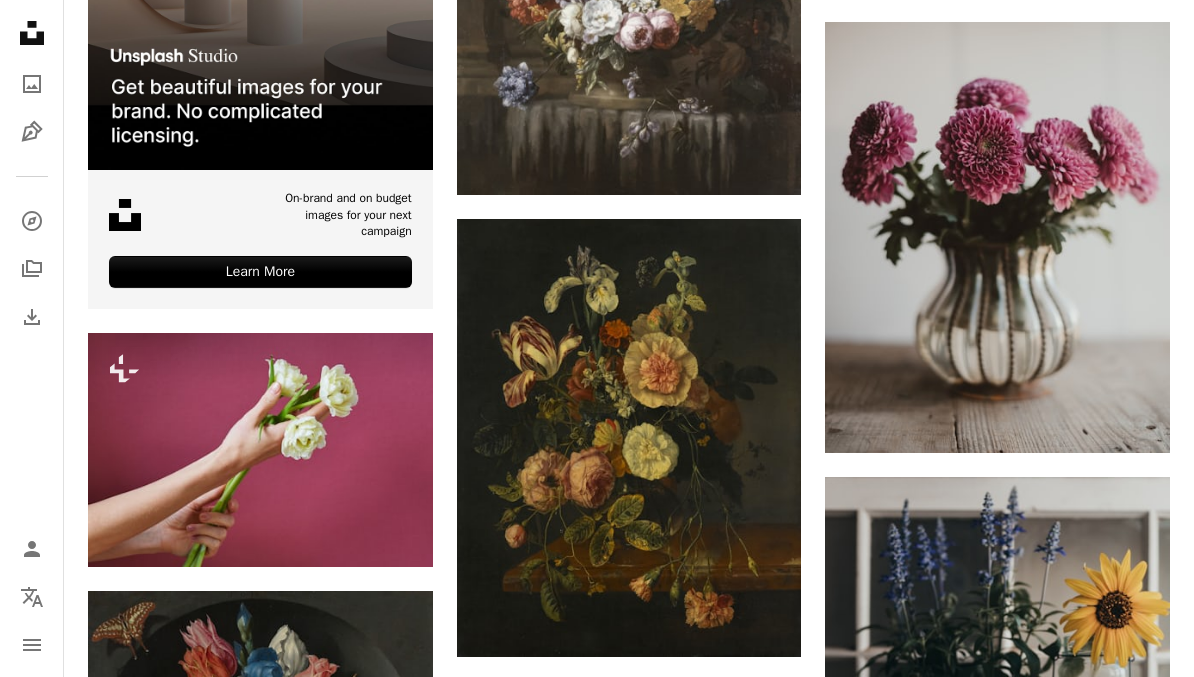 click on "Arrow pointing down" 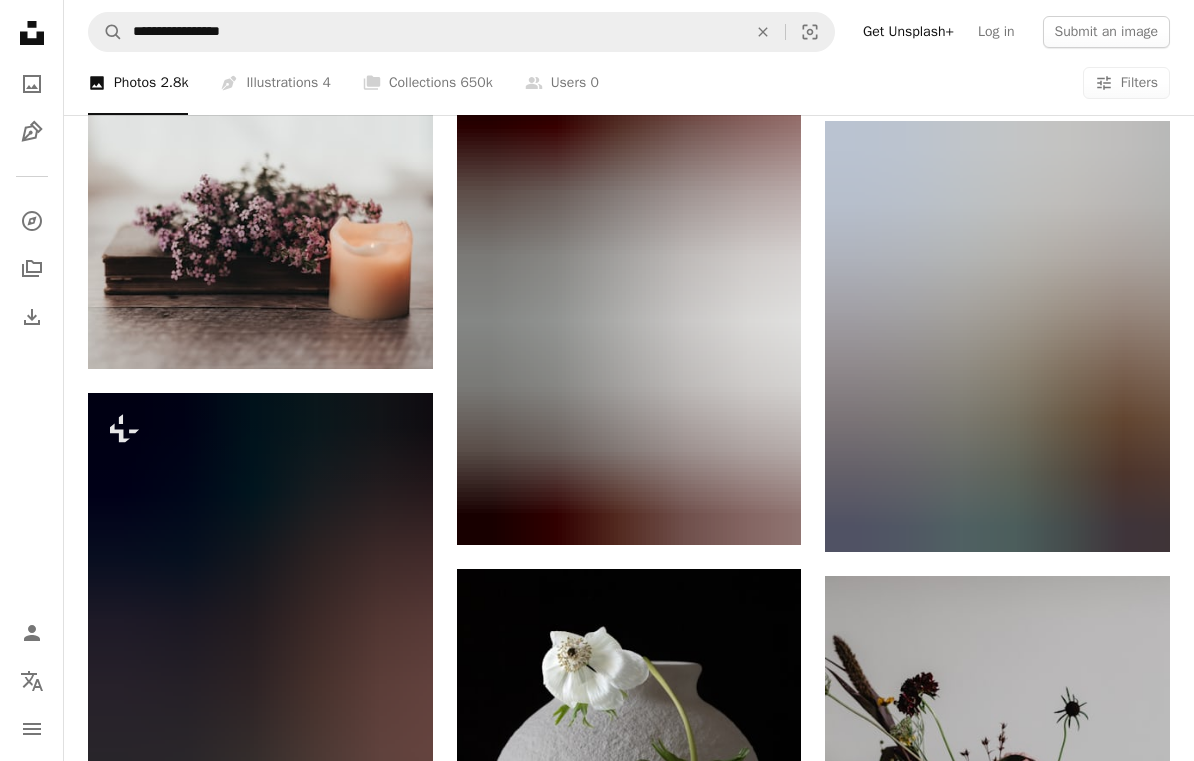 scroll, scrollTop: 9579, scrollLeft: 0, axis: vertical 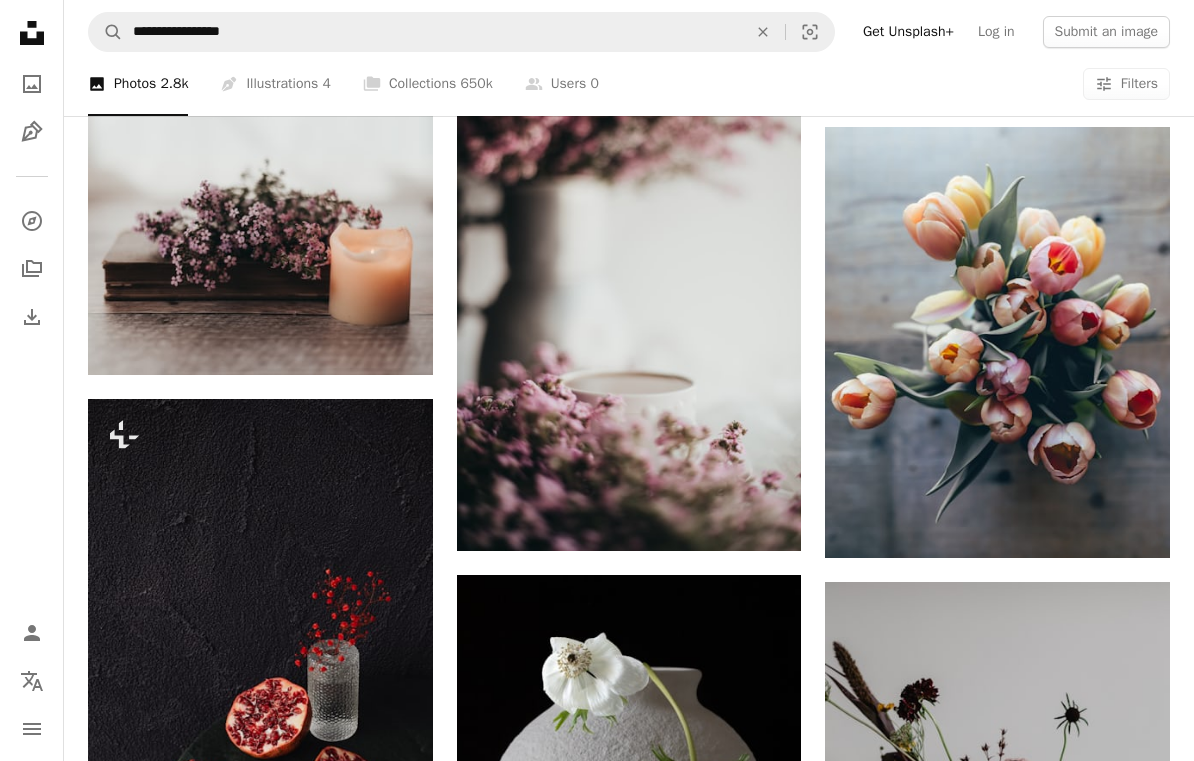 click 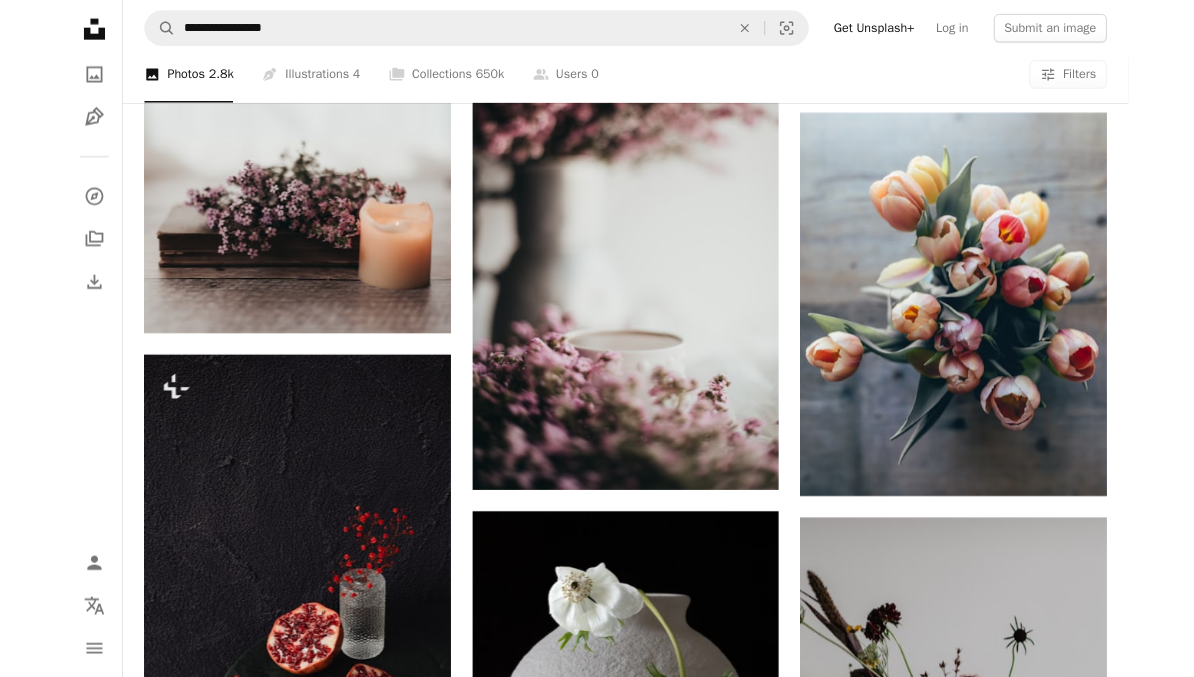 scroll, scrollTop: 9663, scrollLeft: 0, axis: vertical 